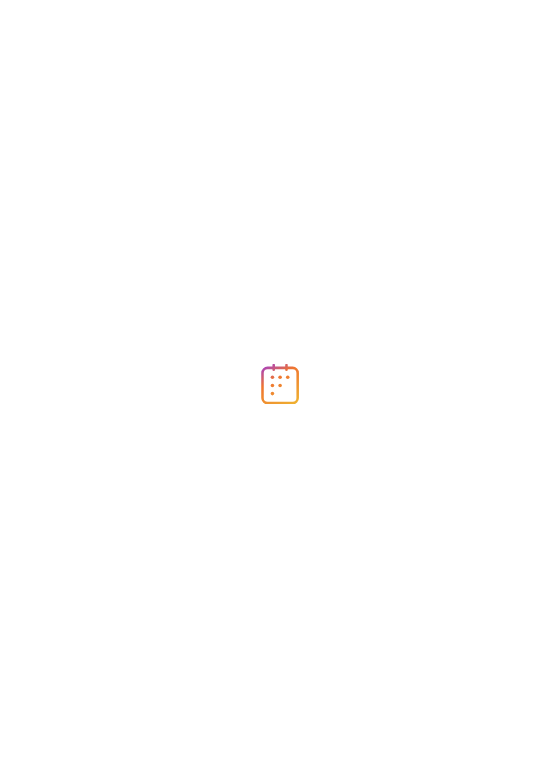 scroll, scrollTop: 0, scrollLeft: 0, axis: both 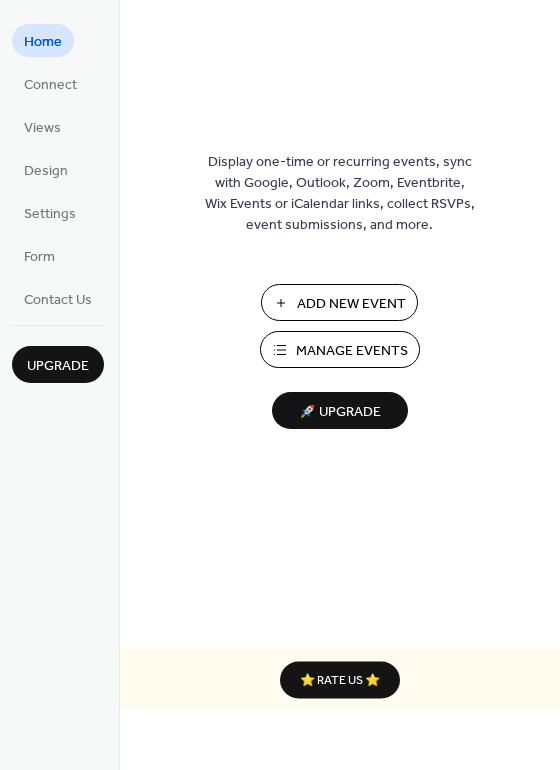 click on "Add New Event" at bounding box center (351, 304) 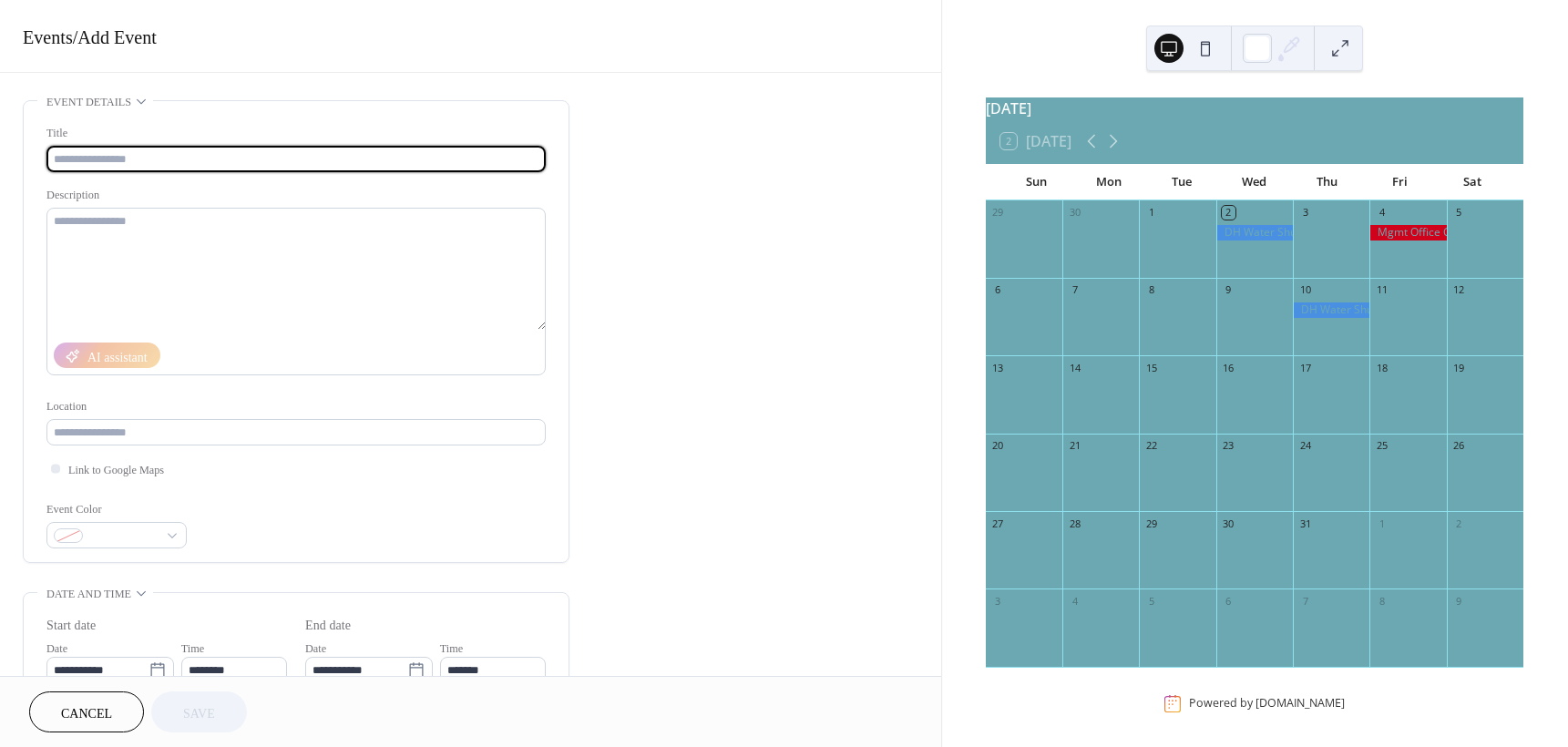 scroll, scrollTop: 0, scrollLeft: 0, axis: both 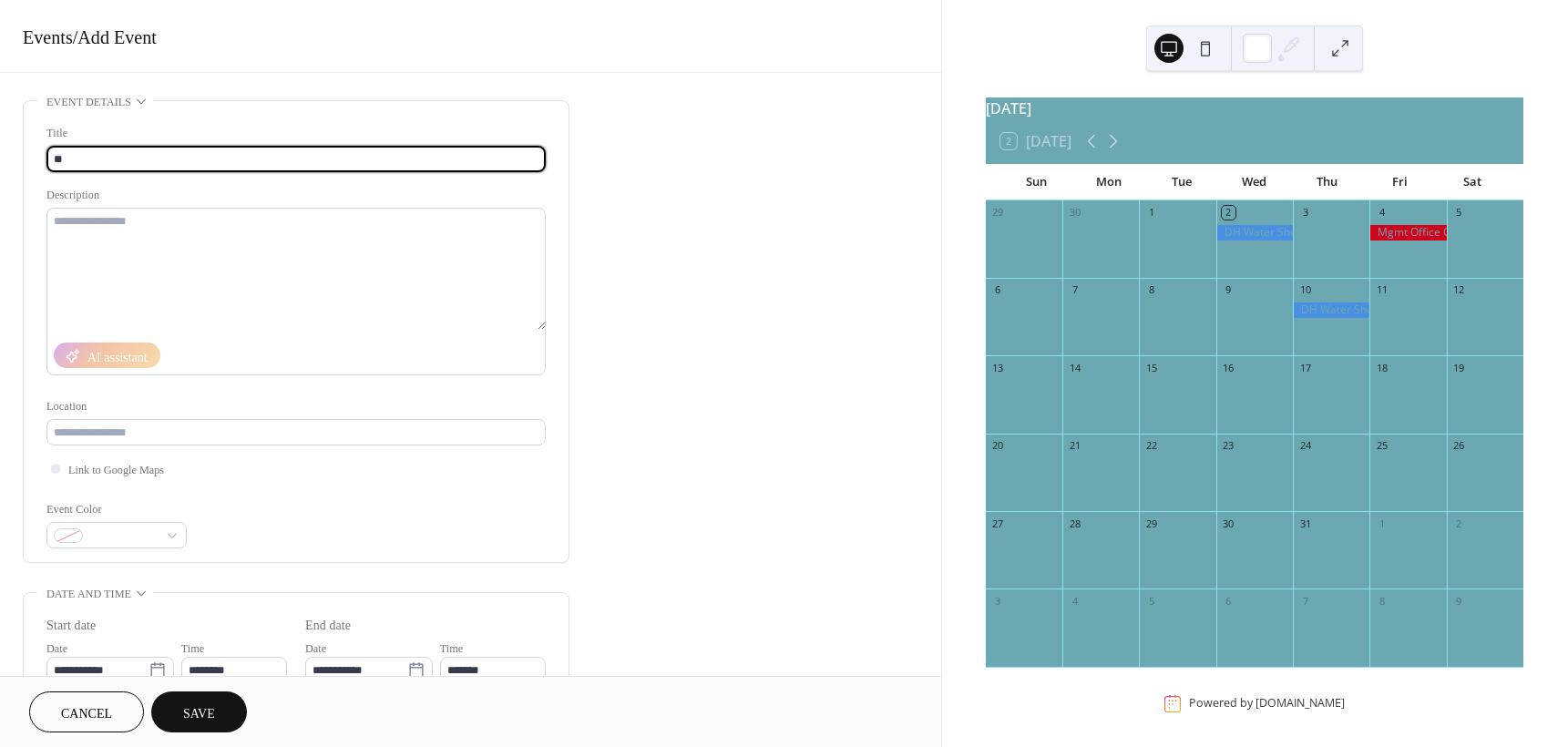 type on "**********" 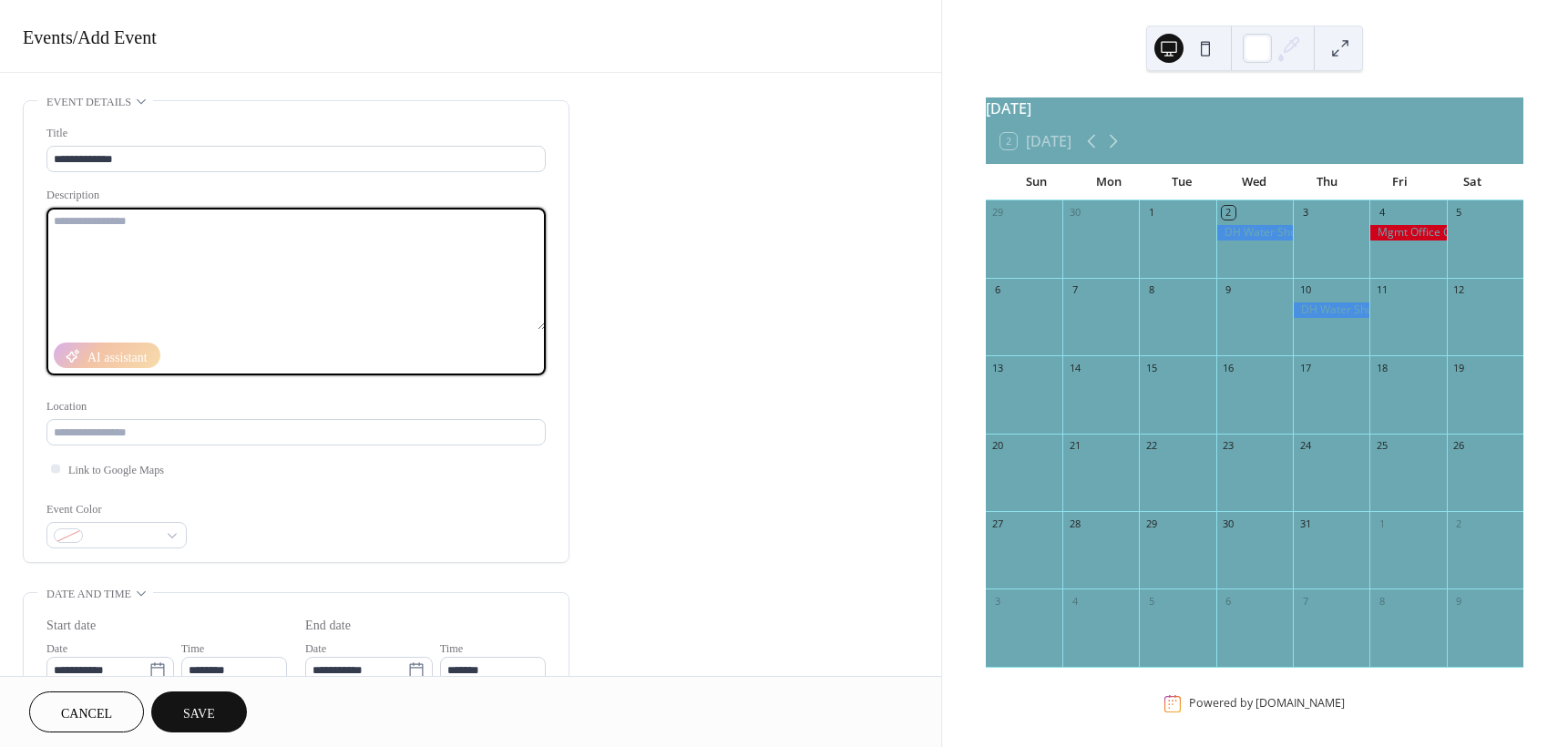 click at bounding box center [296, 269] 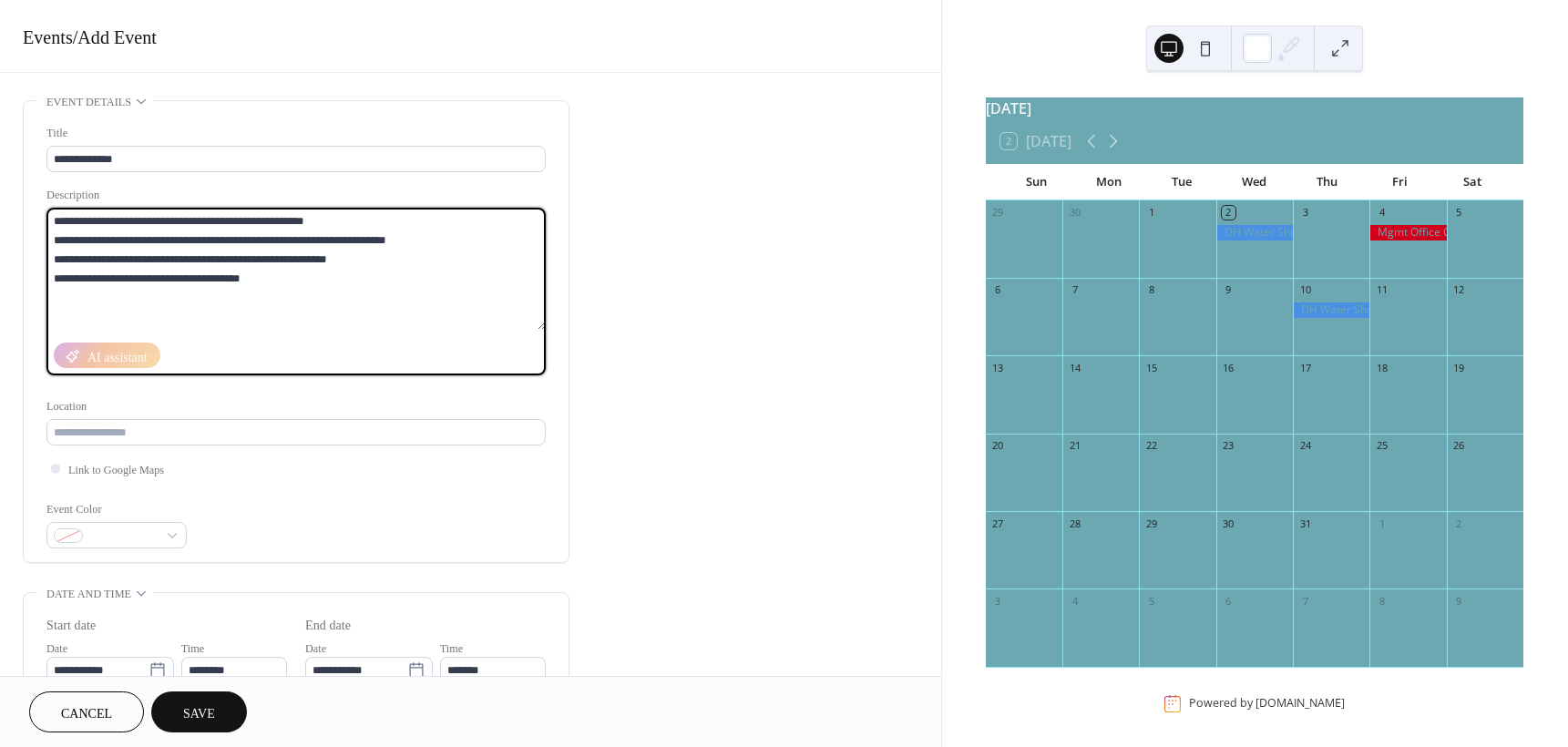 type on "**********" 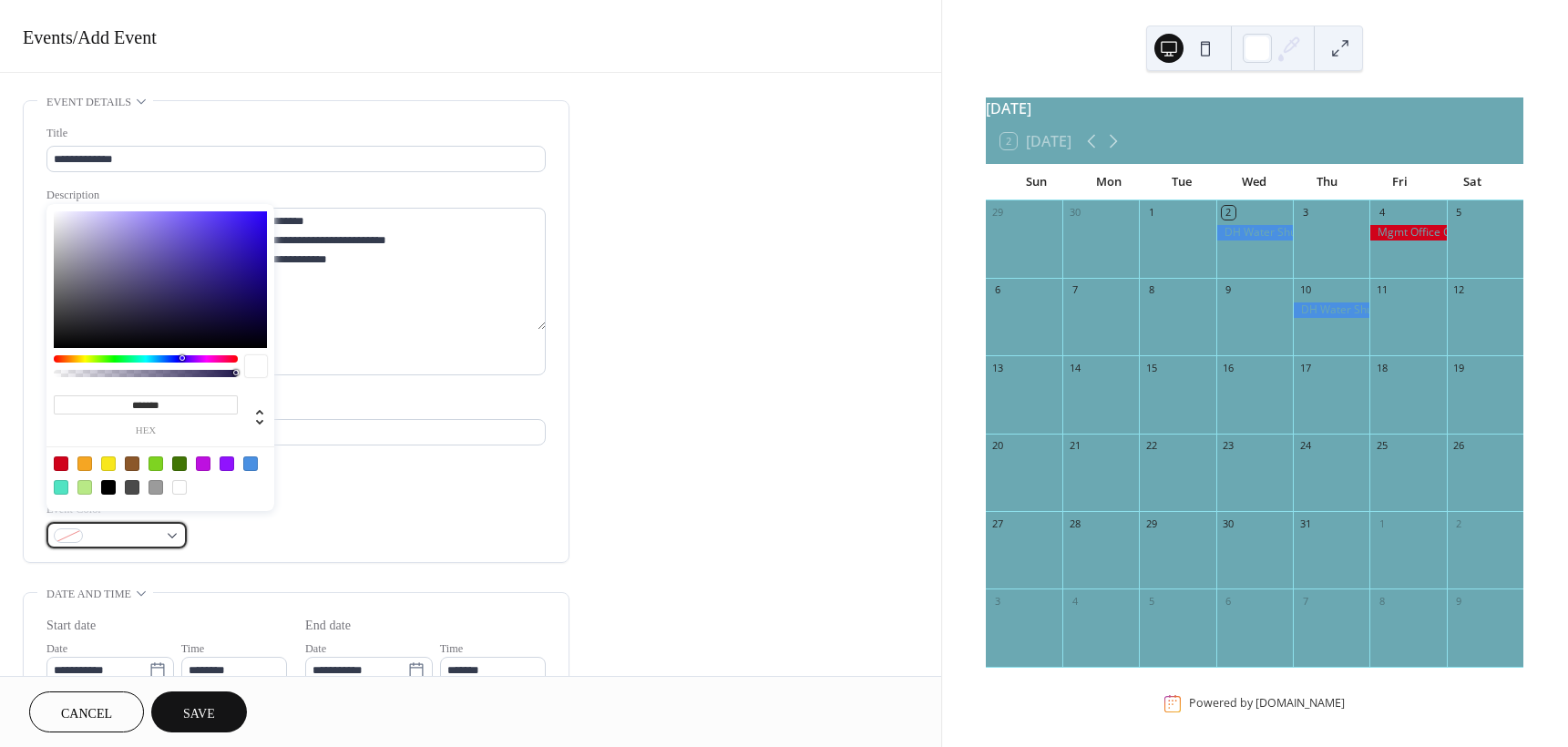 click at bounding box center [117, 535] 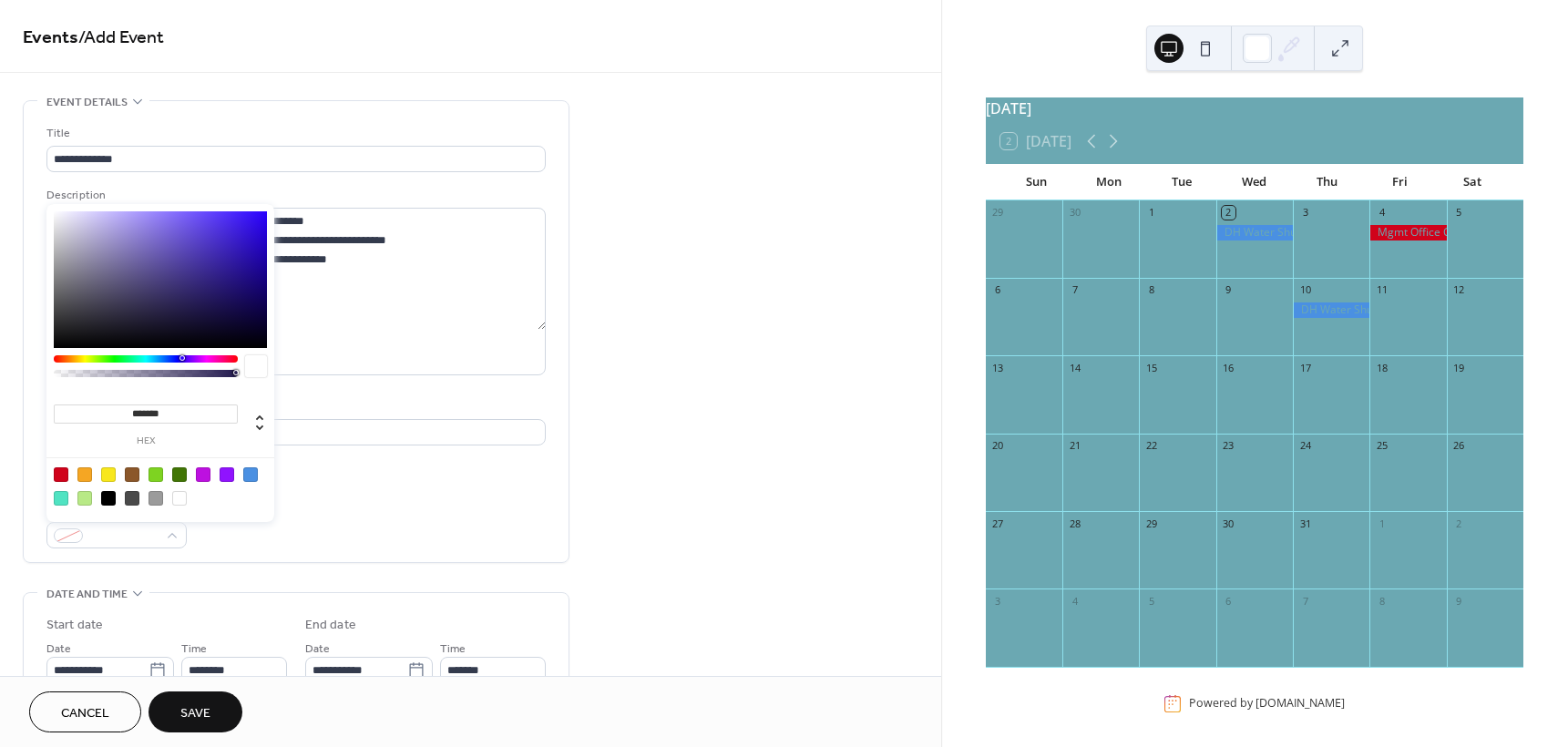 click at bounding box center (132, 475) 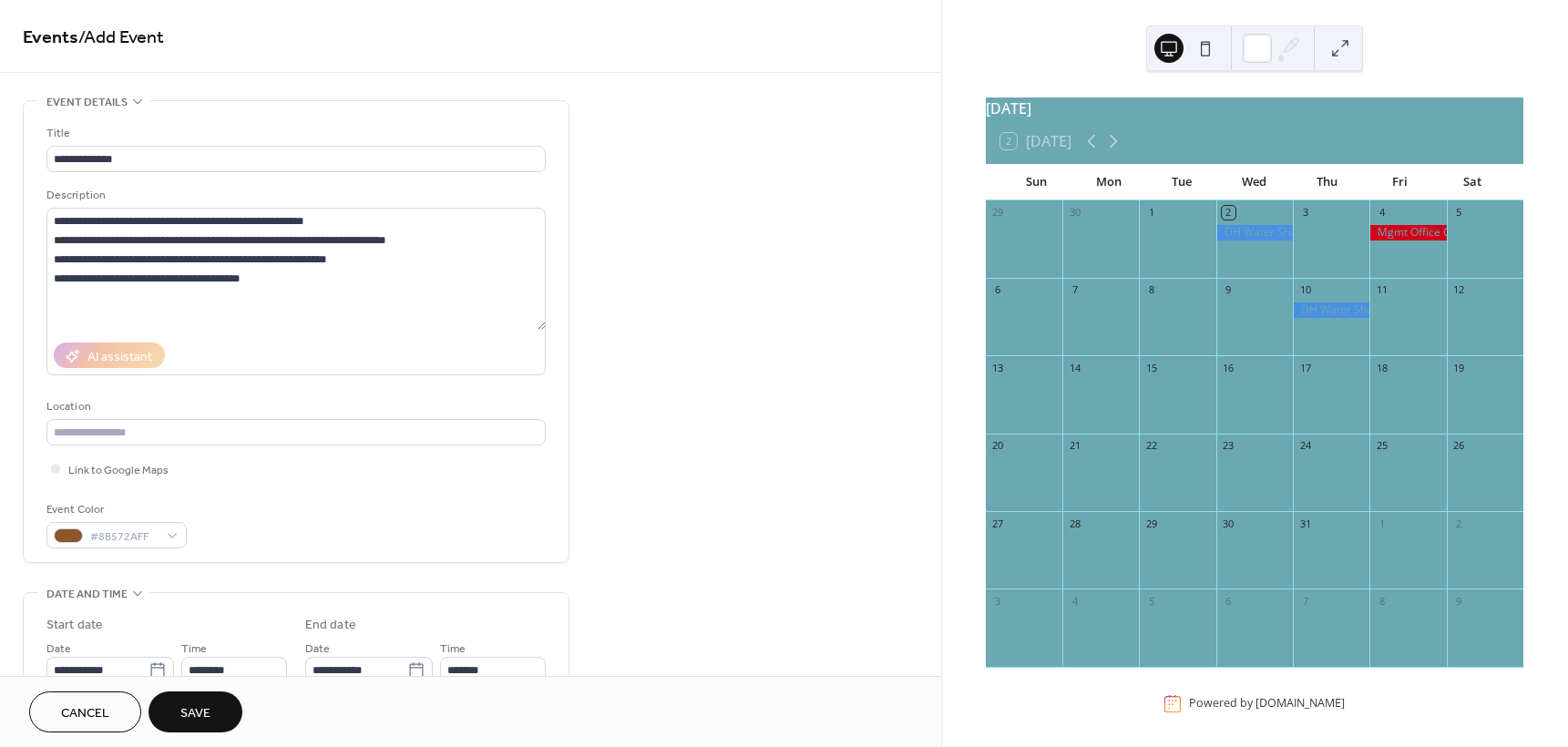 click on "**********" at bounding box center [296, 336] 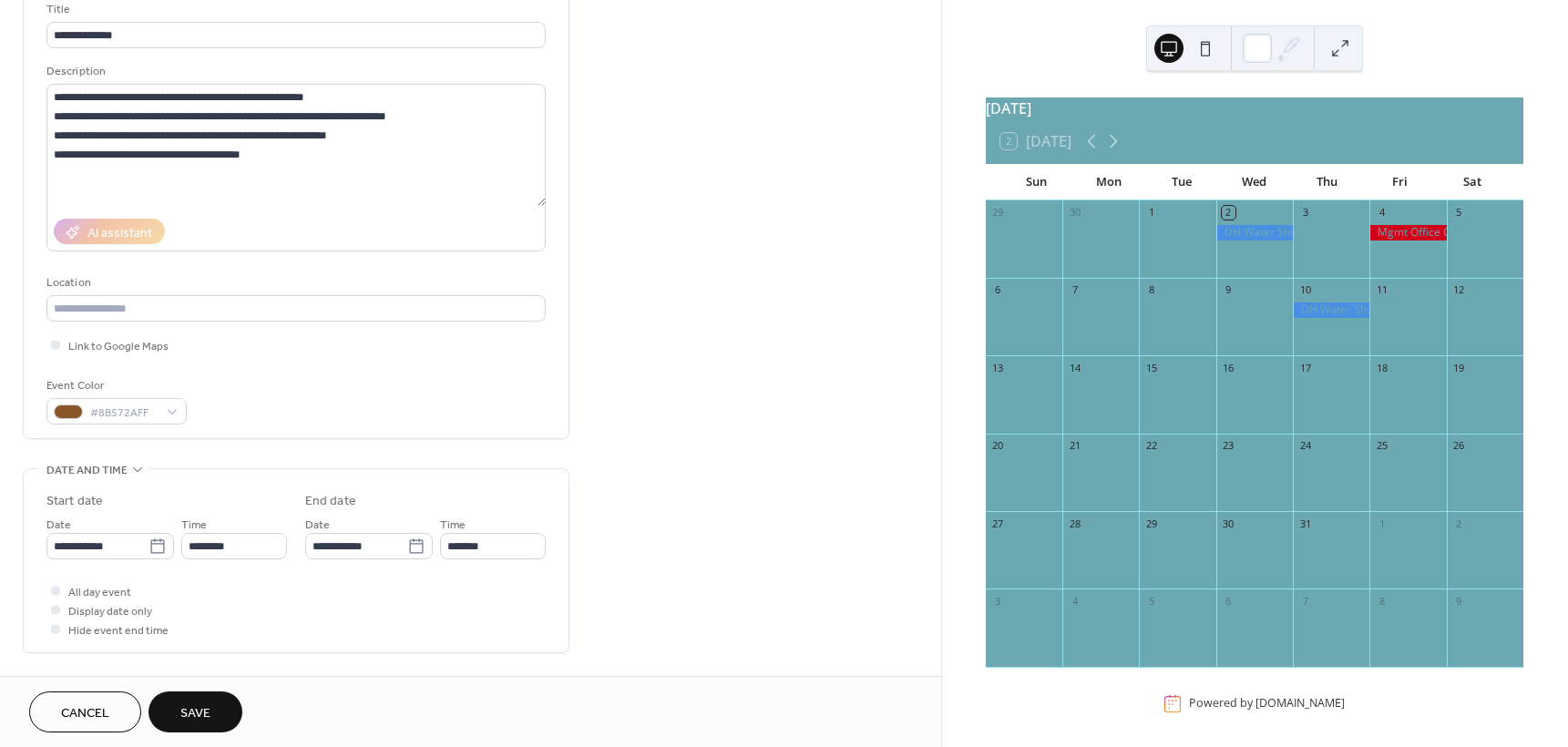scroll, scrollTop: 455, scrollLeft: 0, axis: vertical 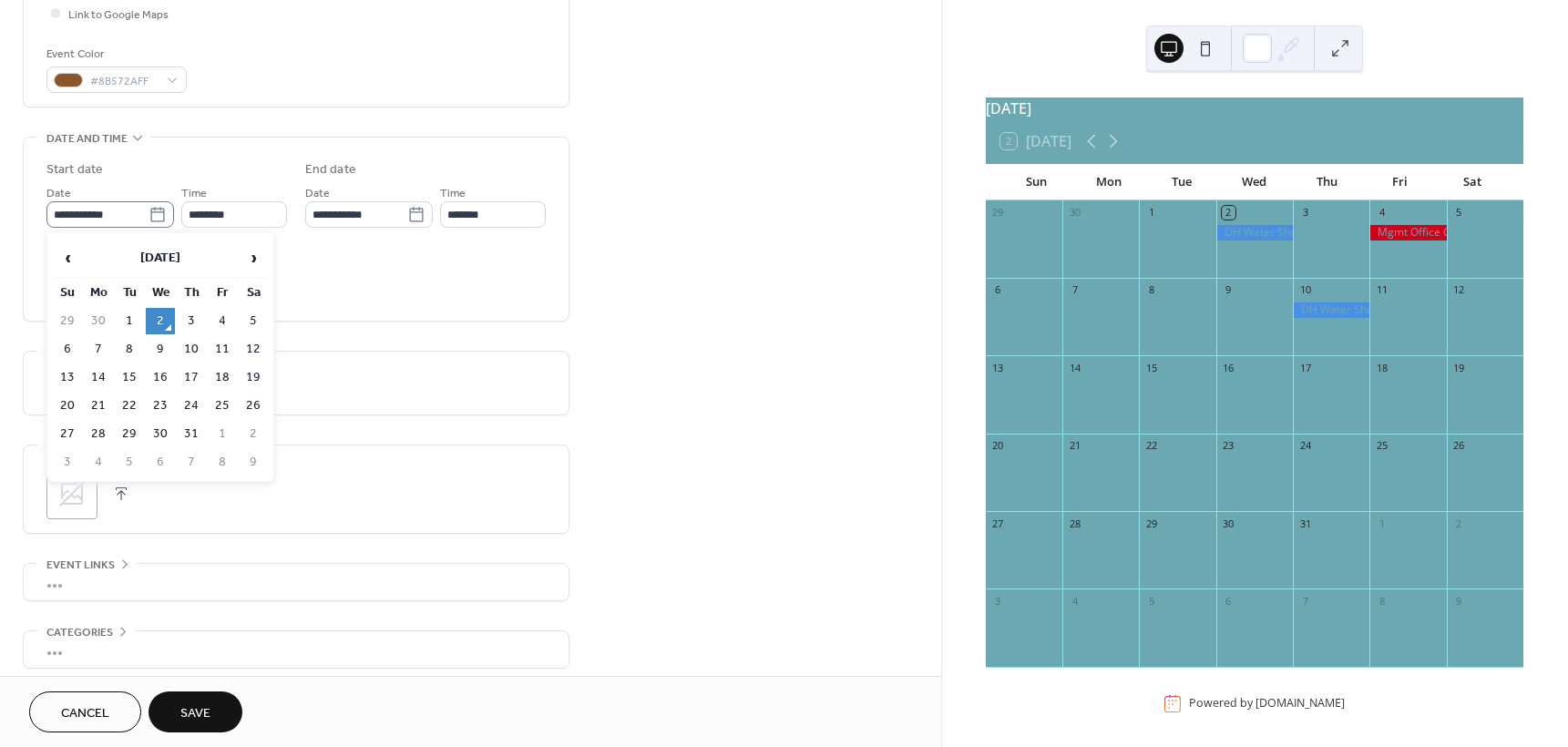click 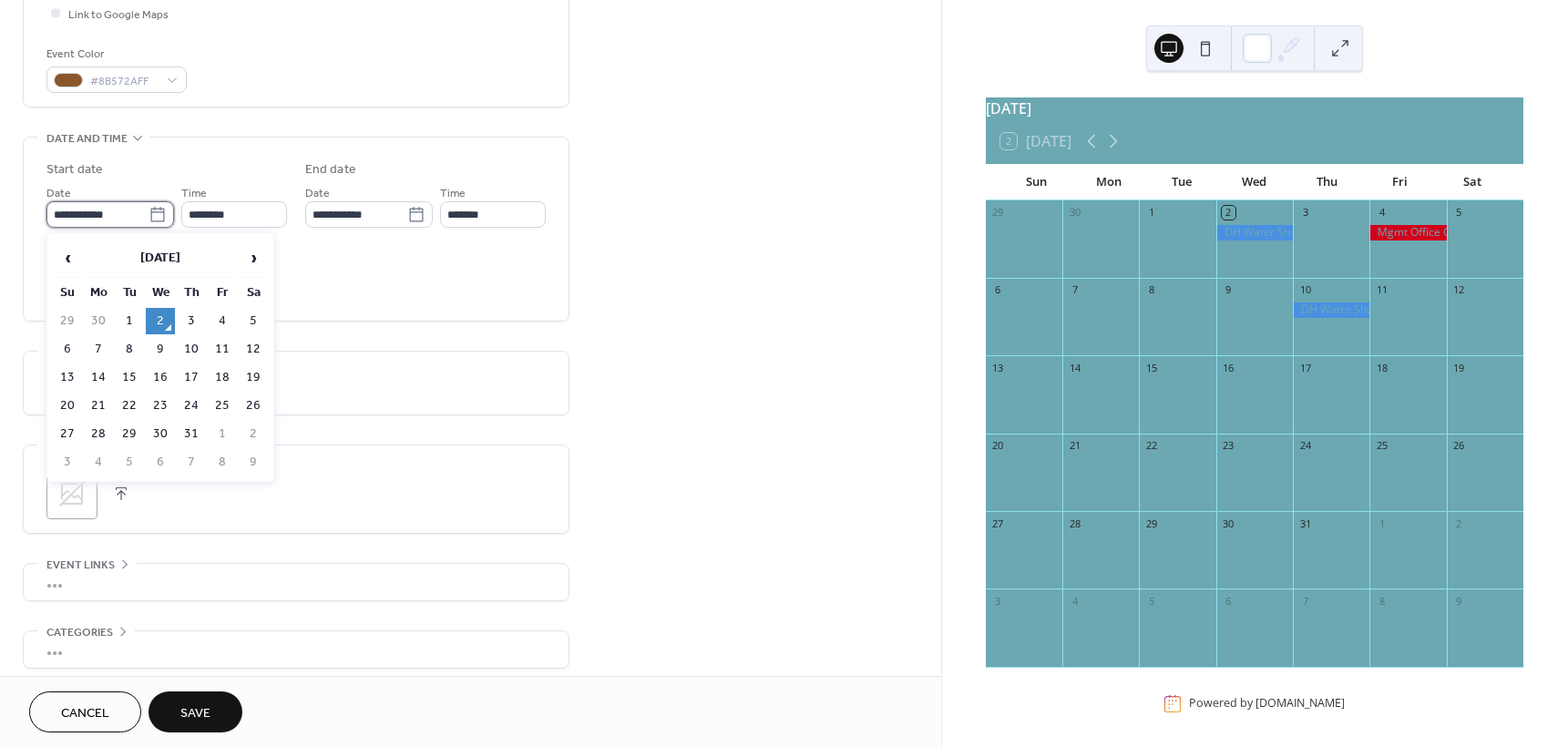 click on "**********" at bounding box center [97, 214] 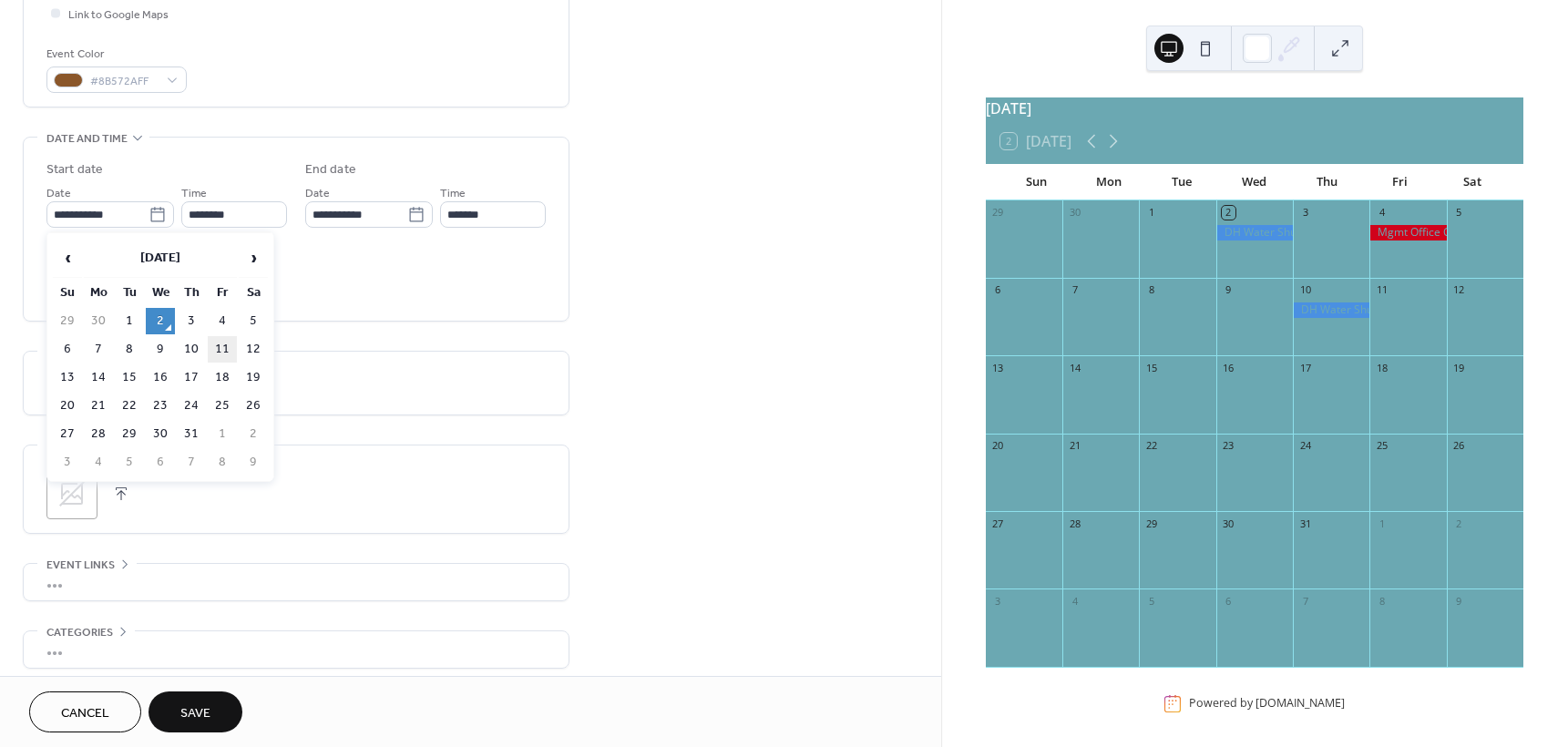 click on "11" at bounding box center [222, 349] 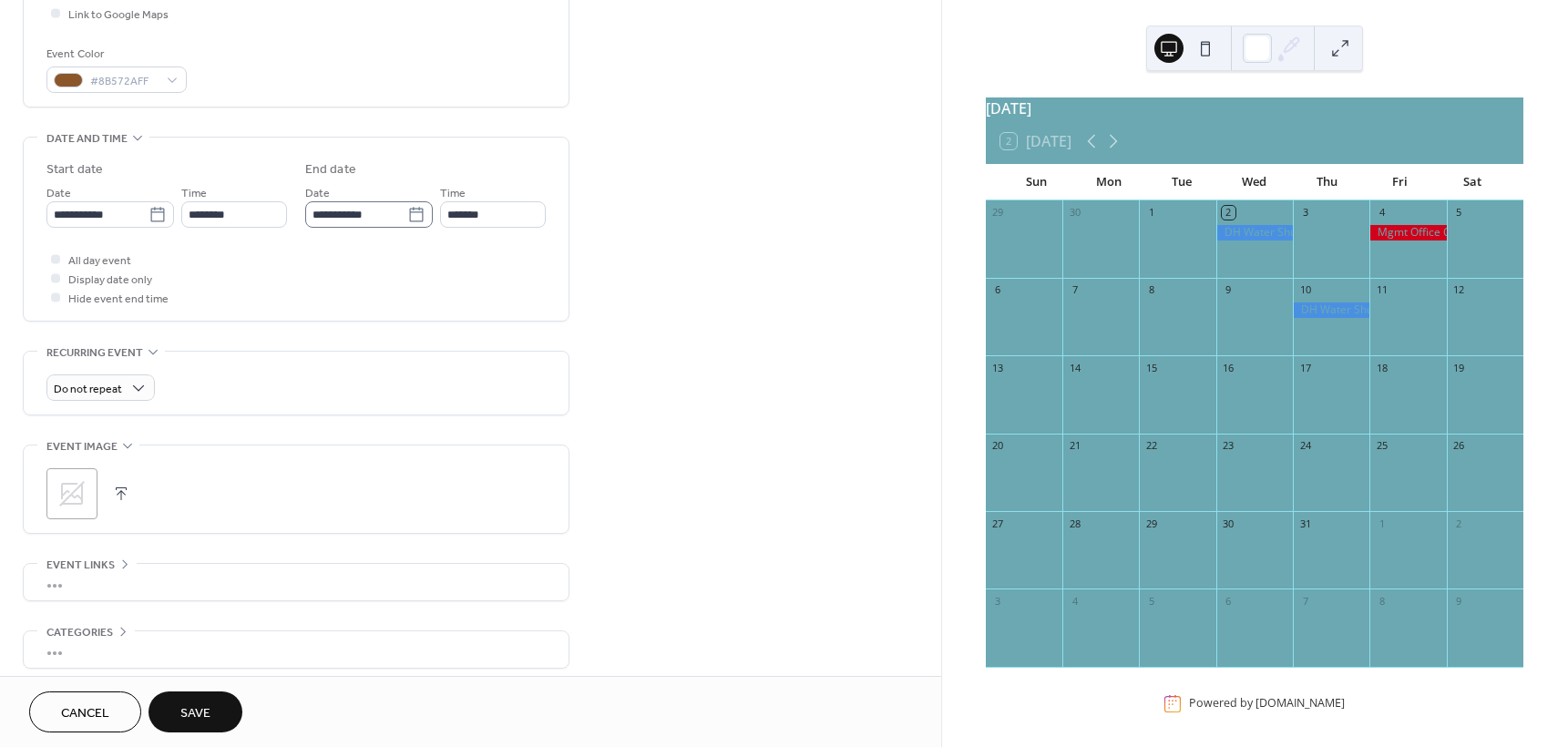 click 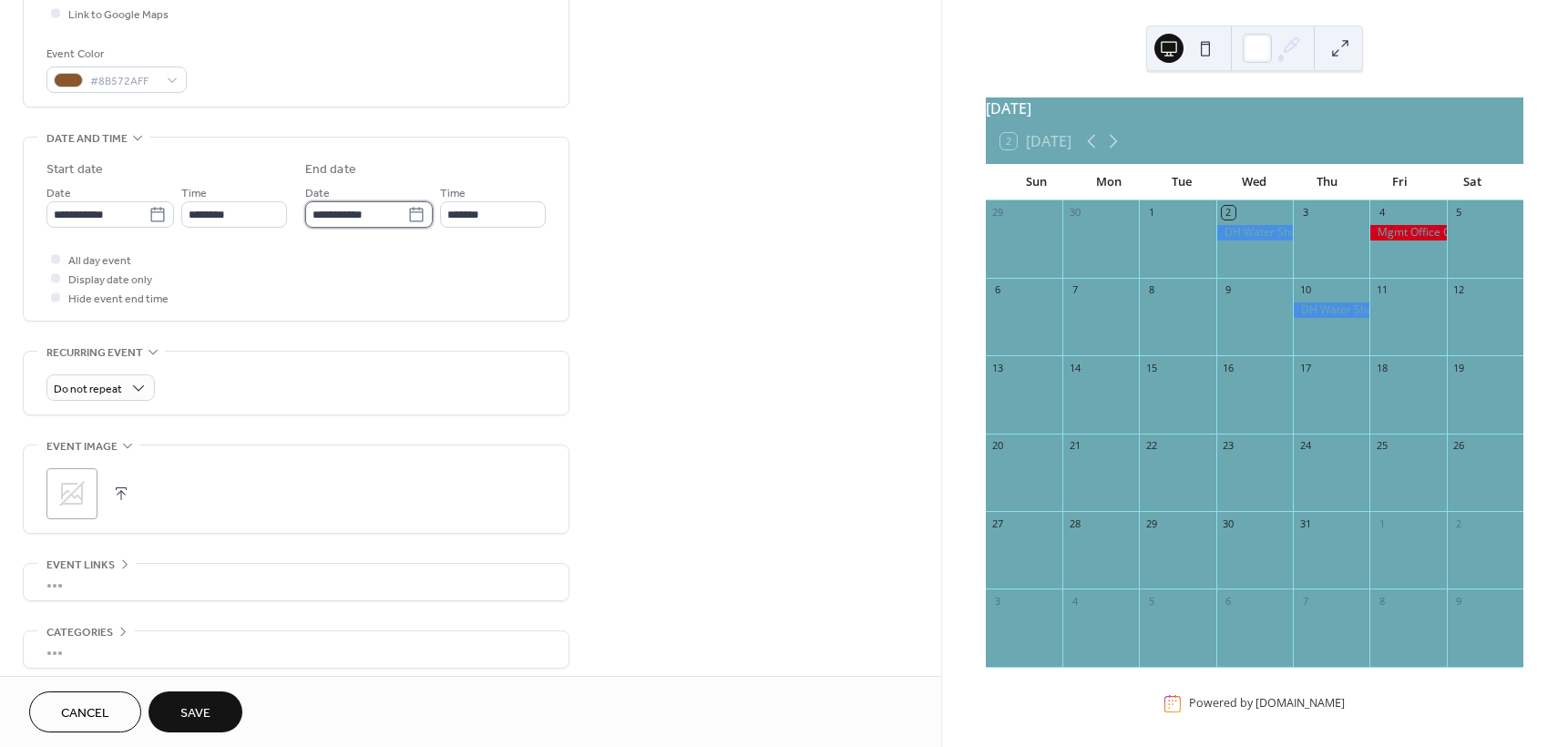 click on "**********" at bounding box center [356, 214] 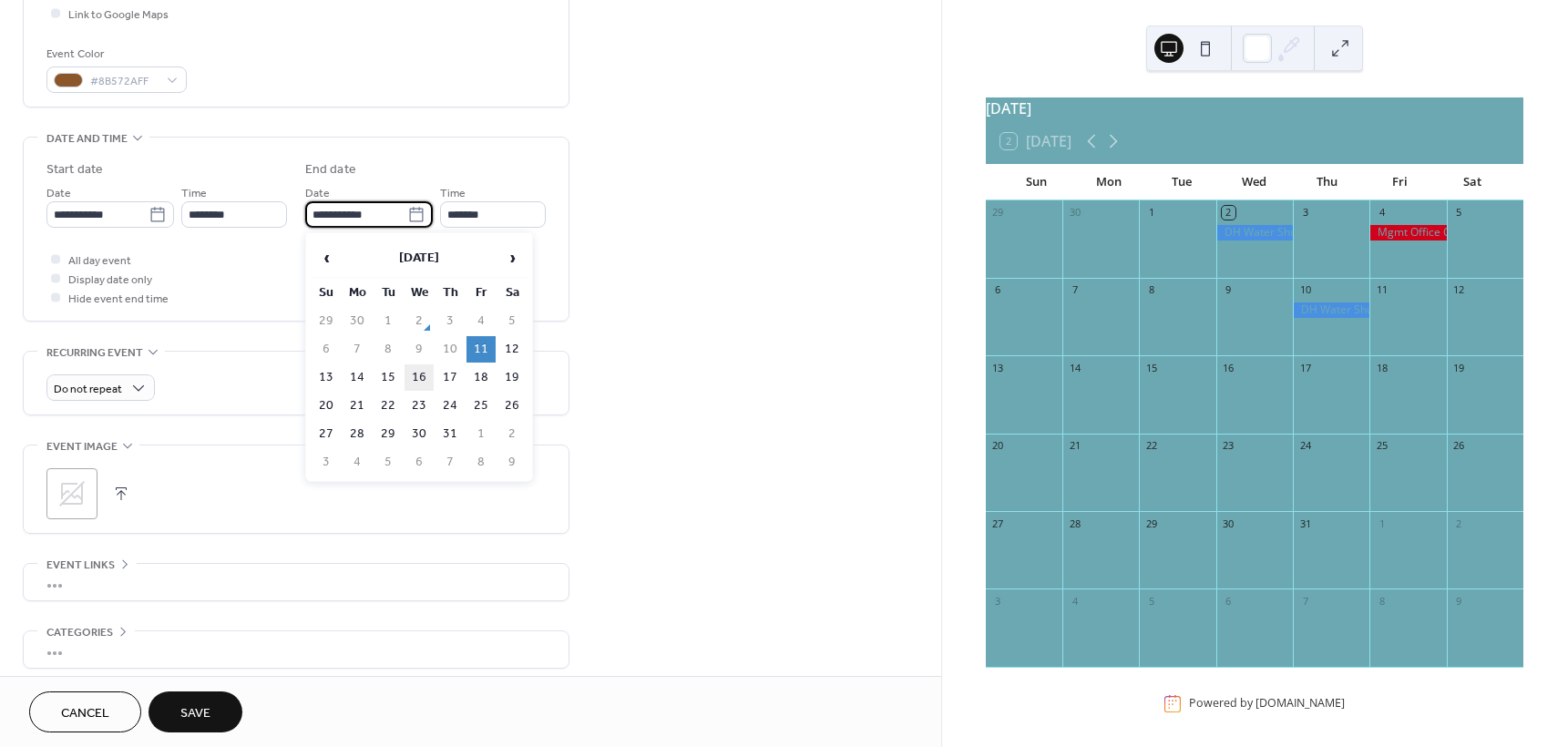 click on "16" at bounding box center (419, 377) 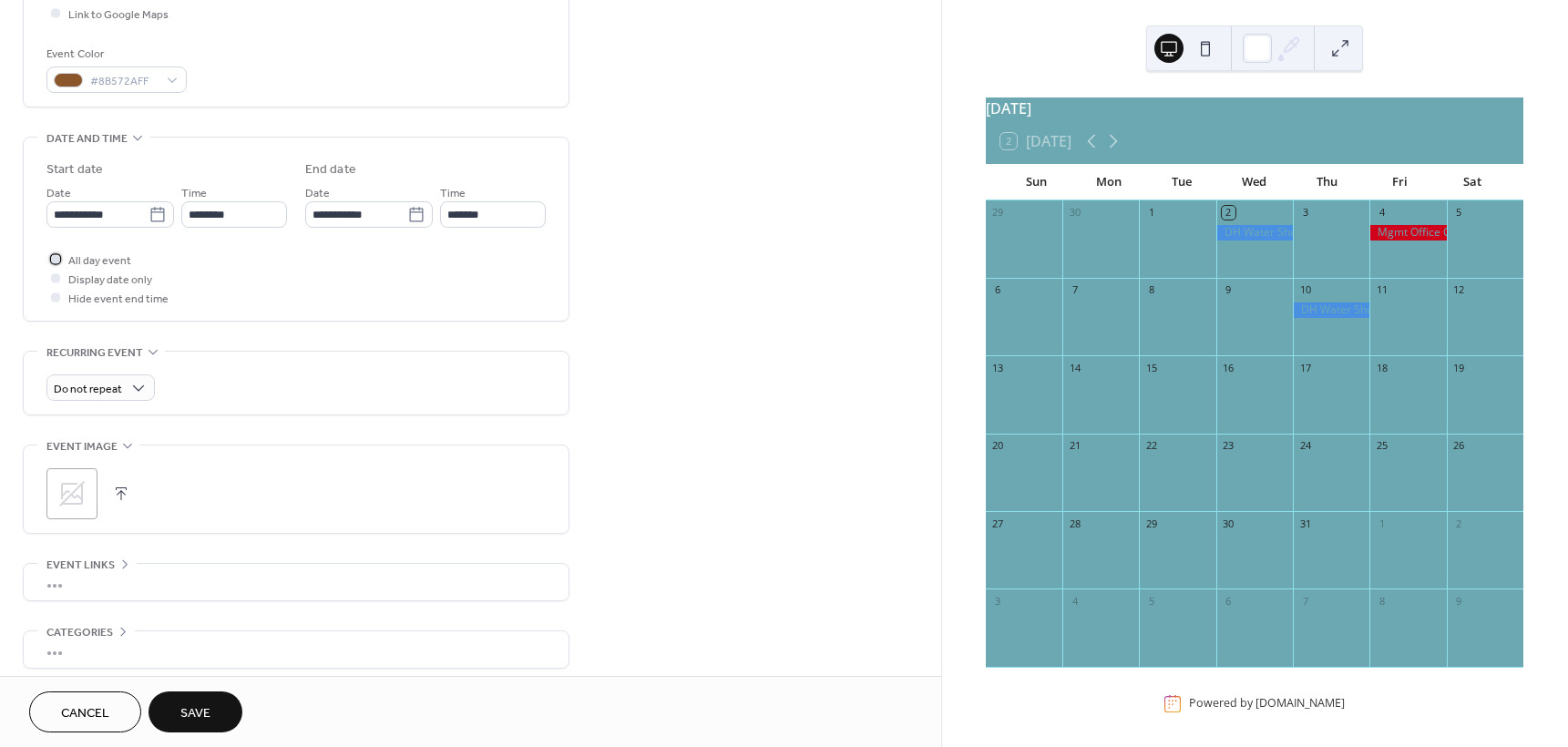click at bounding box center (56, 259) 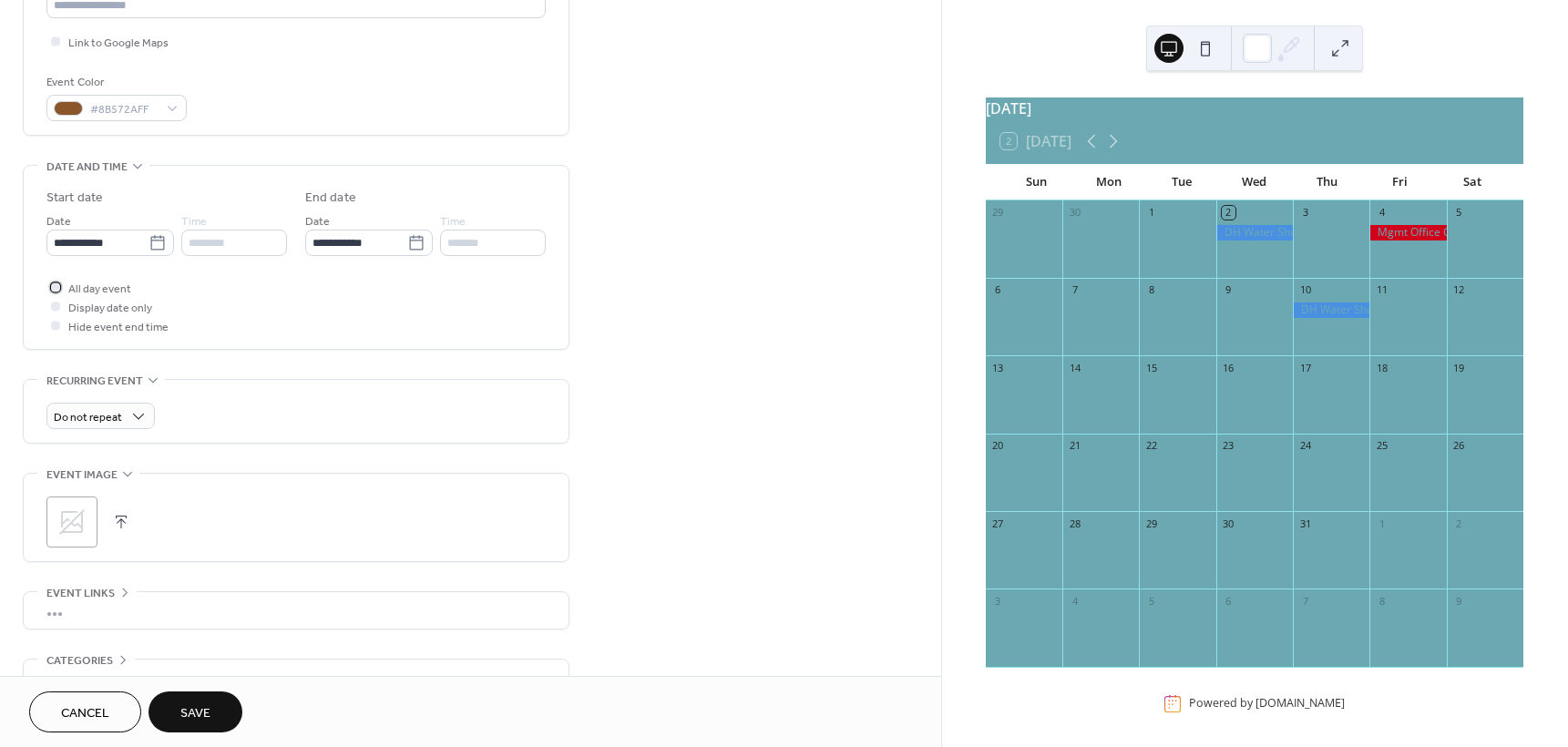 scroll, scrollTop: 455, scrollLeft: 0, axis: vertical 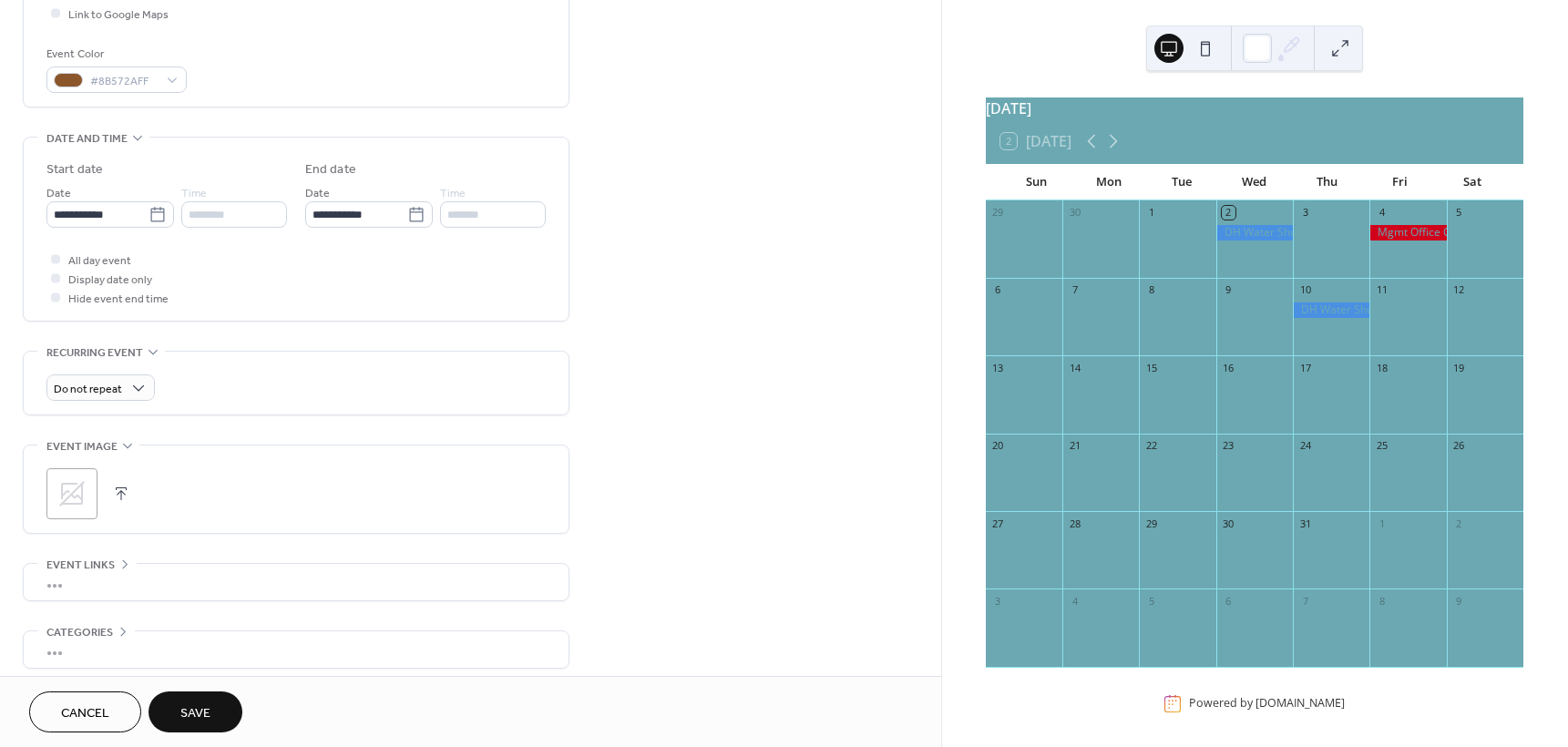 click on "Save" at bounding box center (195, 713) 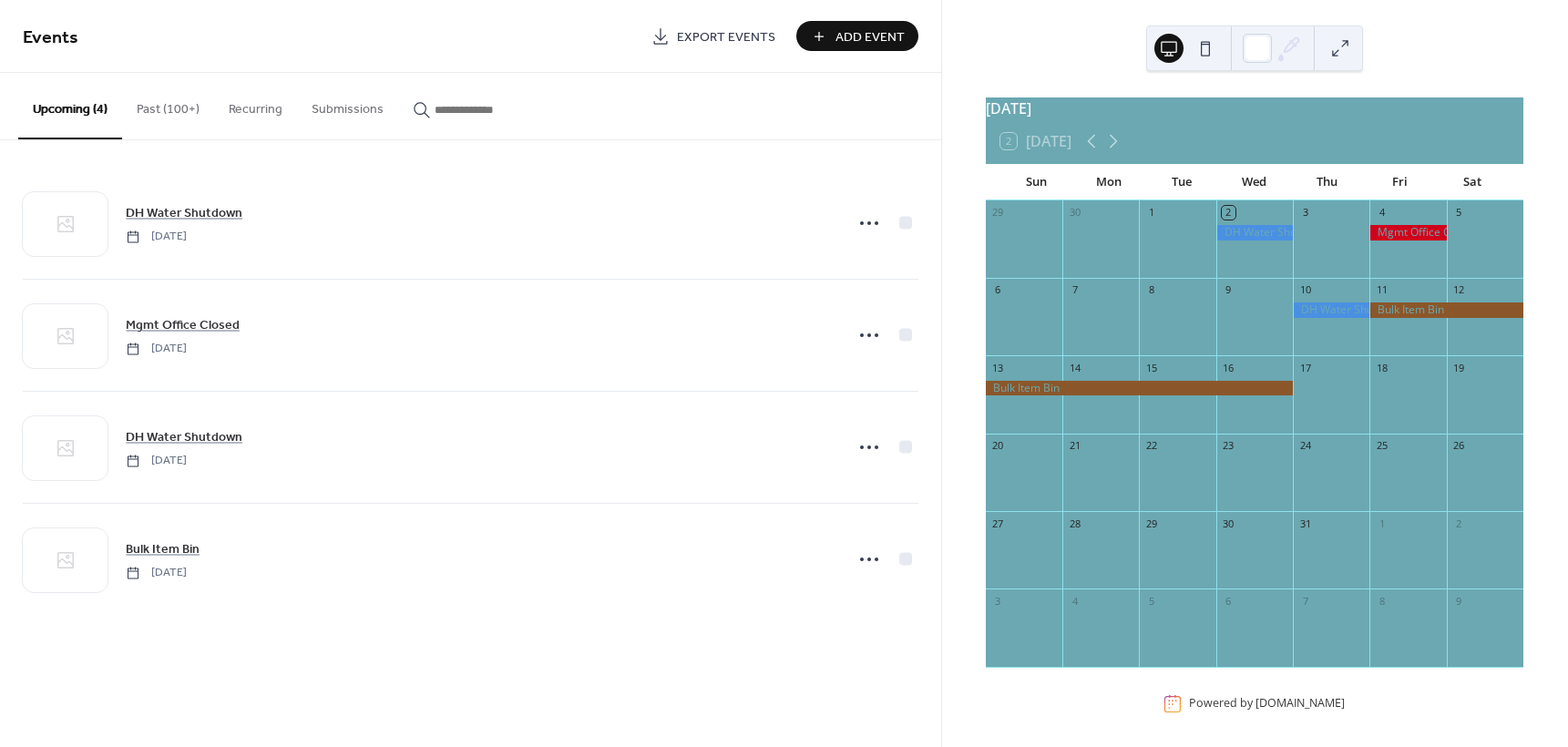 click on "Add Event" at bounding box center (870, 37) 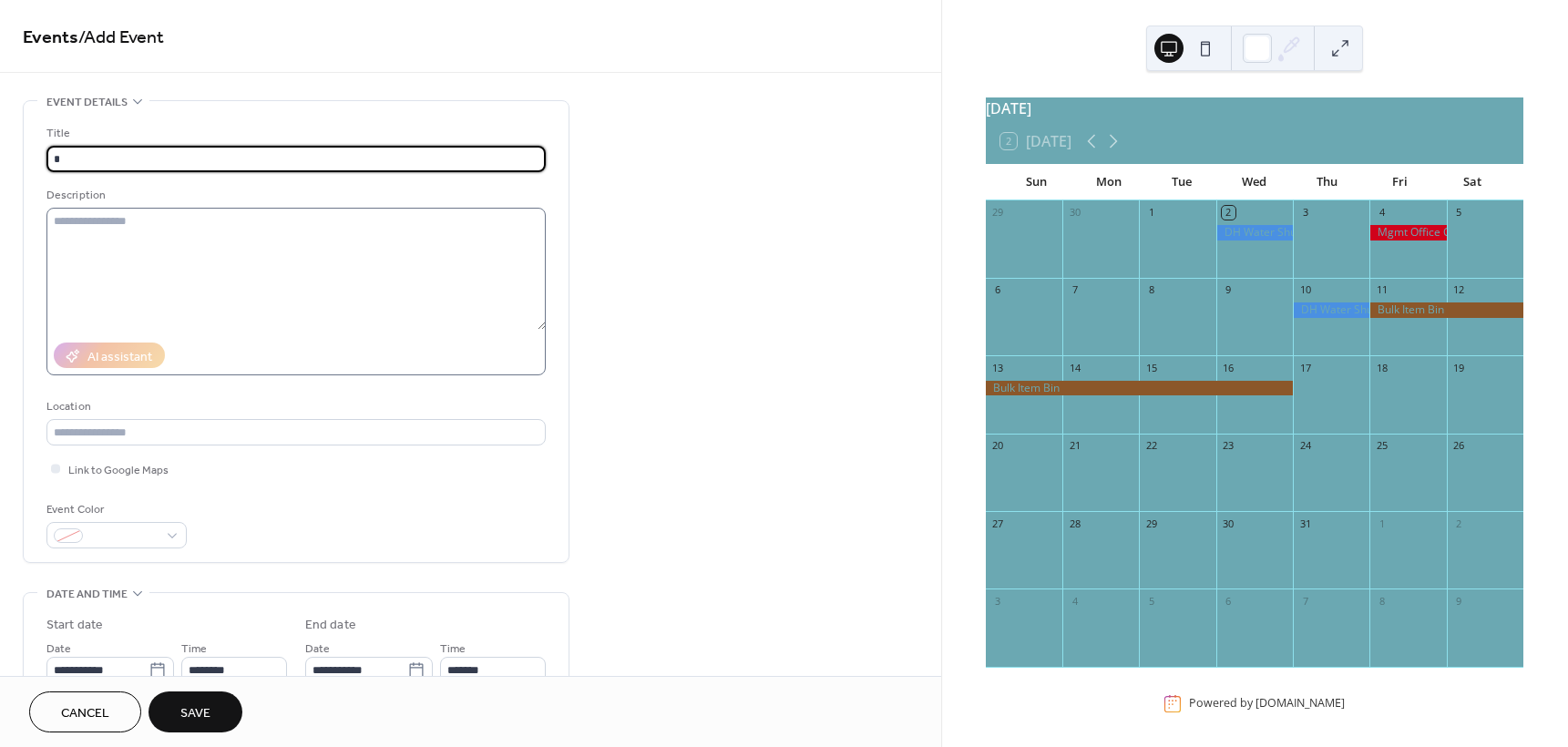type on "**********" 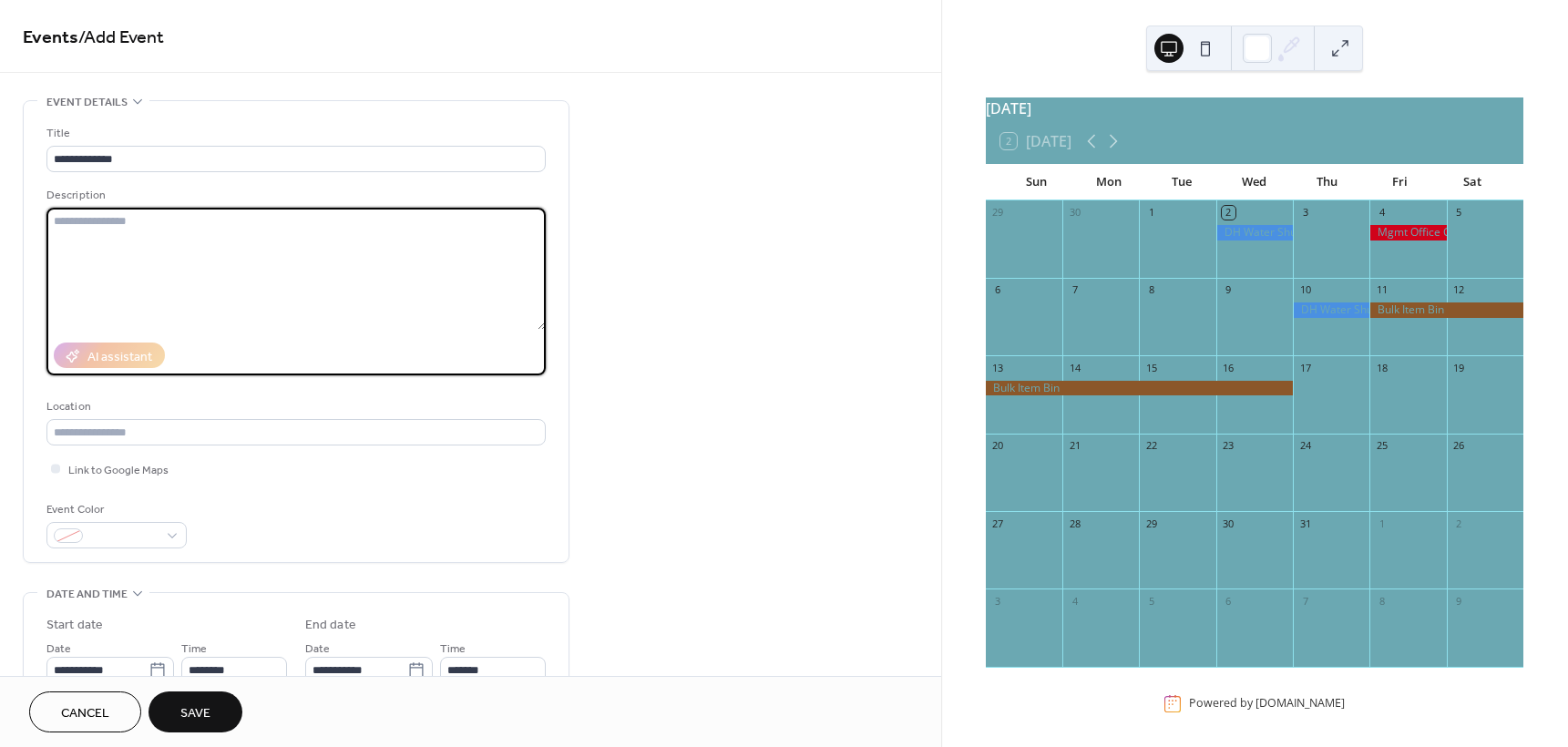 click at bounding box center (296, 269) 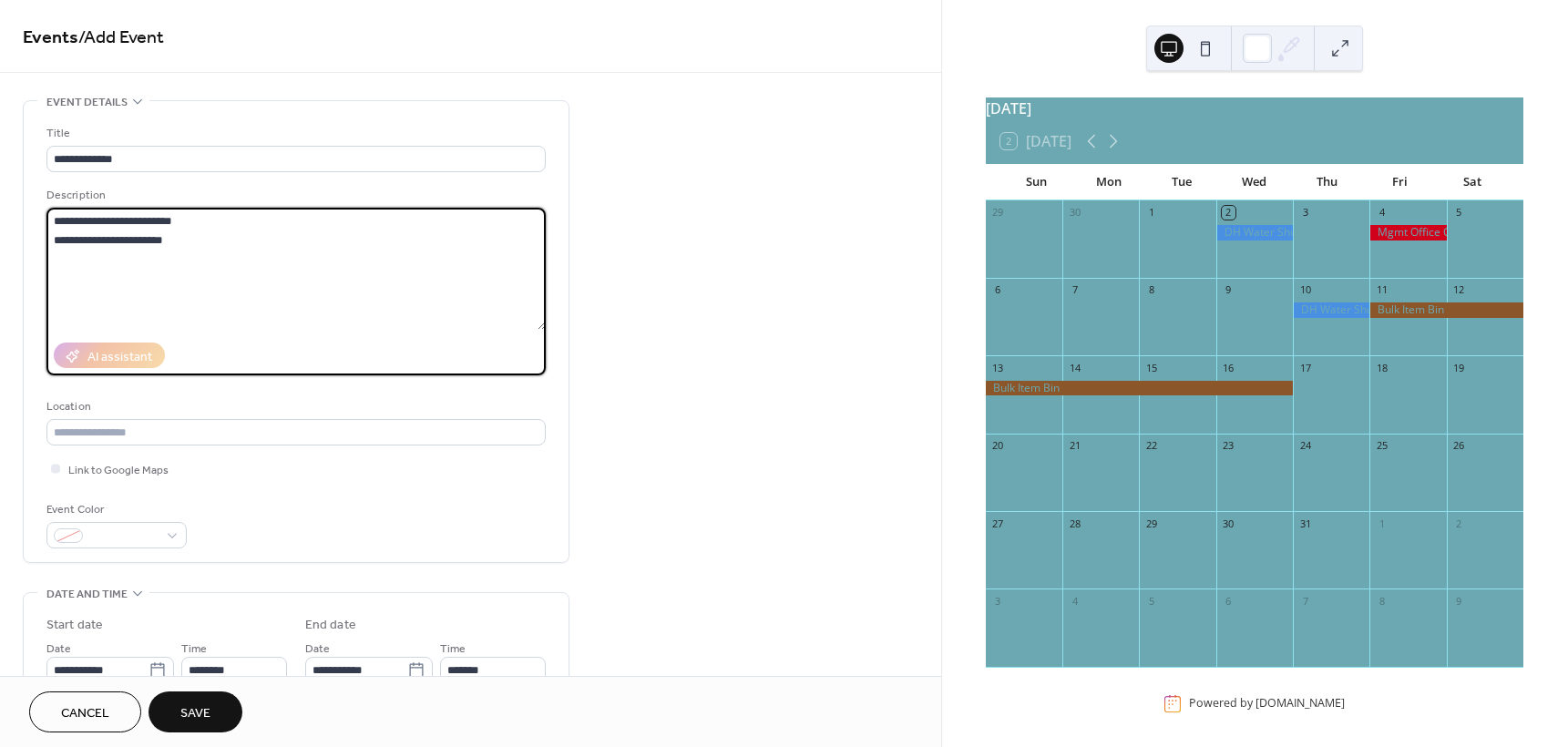 drag, startPoint x: 213, startPoint y: 220, endPoint x: 17, endPoint y: 223, distance: 196.023 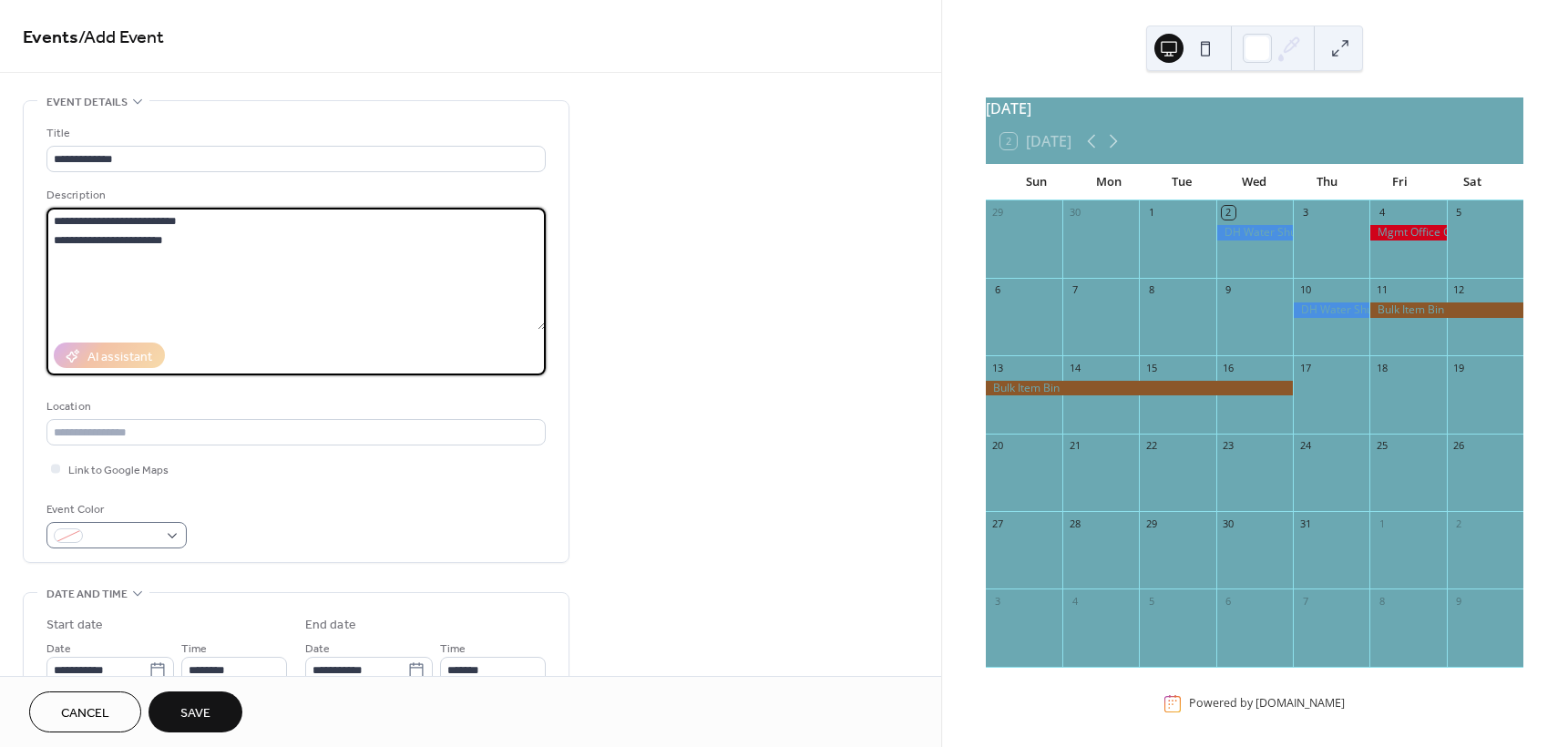 type on "**********" 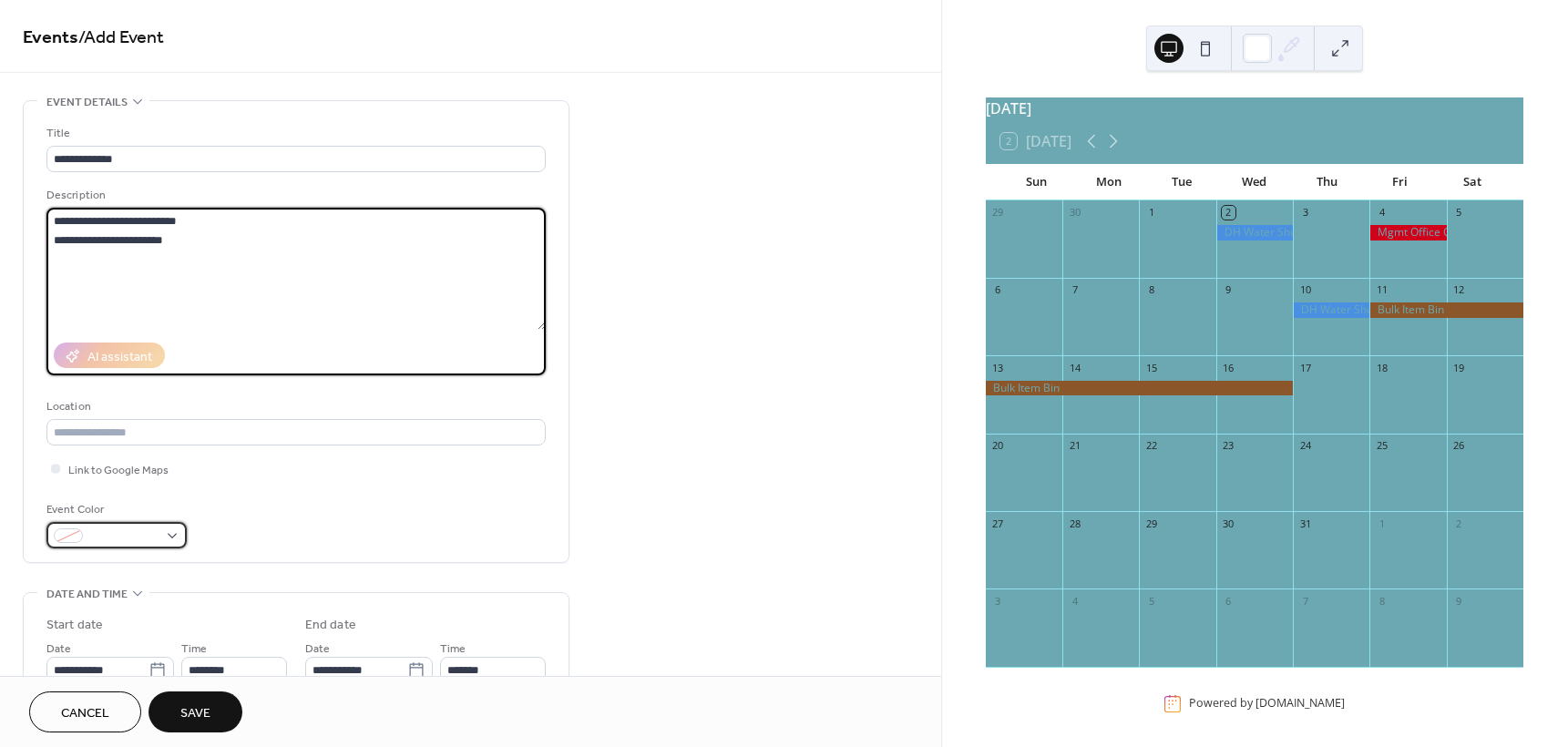 click at bounding box center (117, 535) 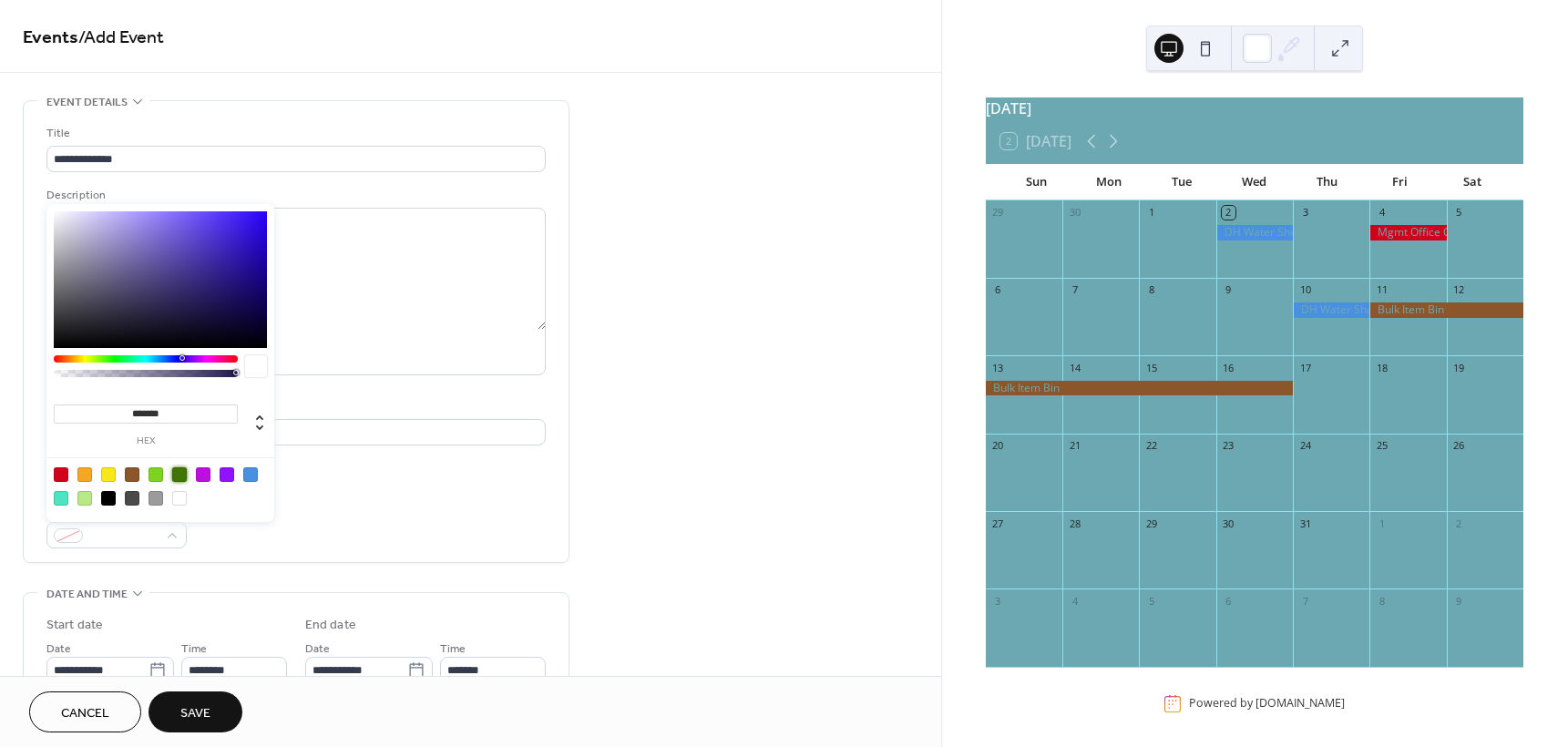 click at bounding box center (179, 475) 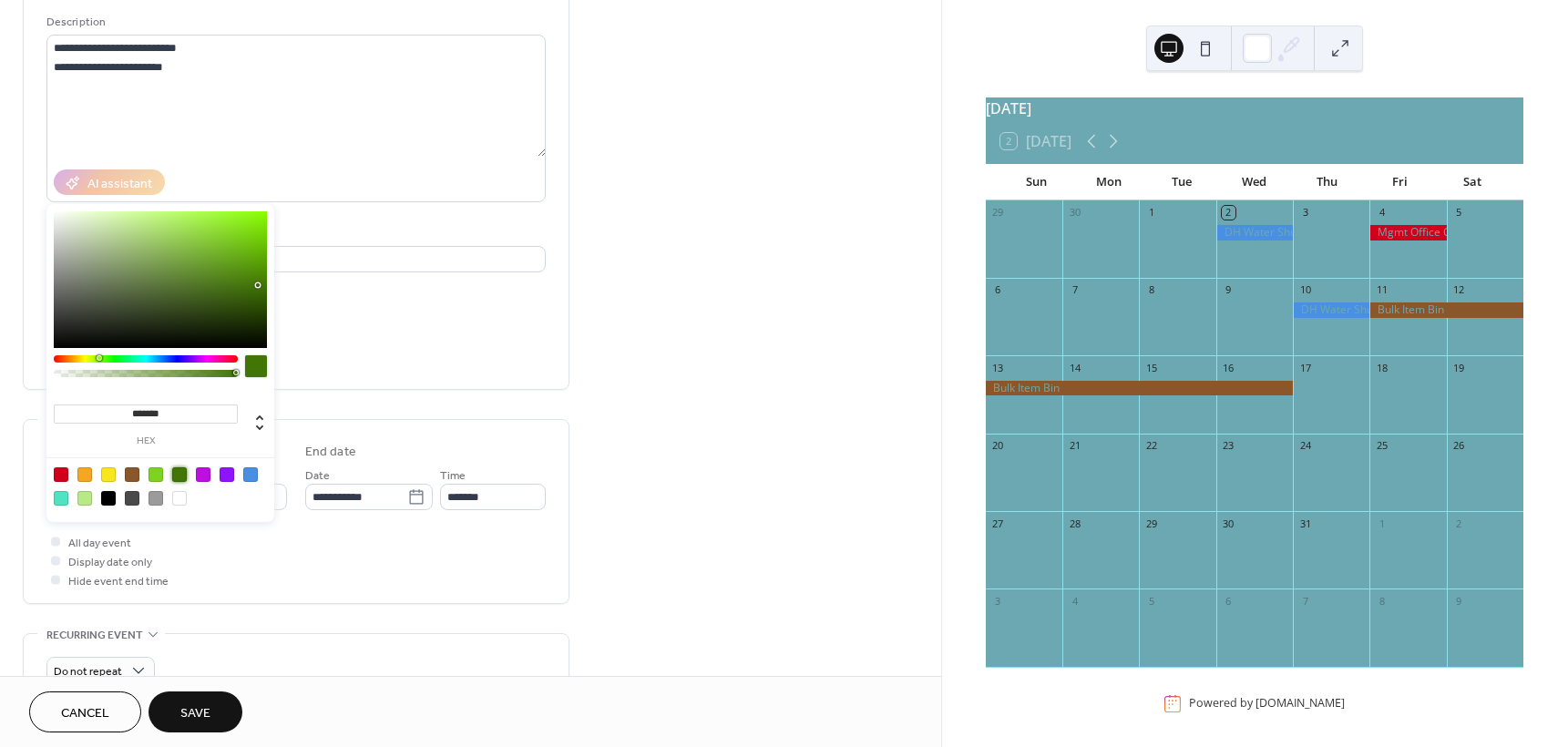 scroll, scrollTop: 182, scrollLeft: 0, axis: vertical 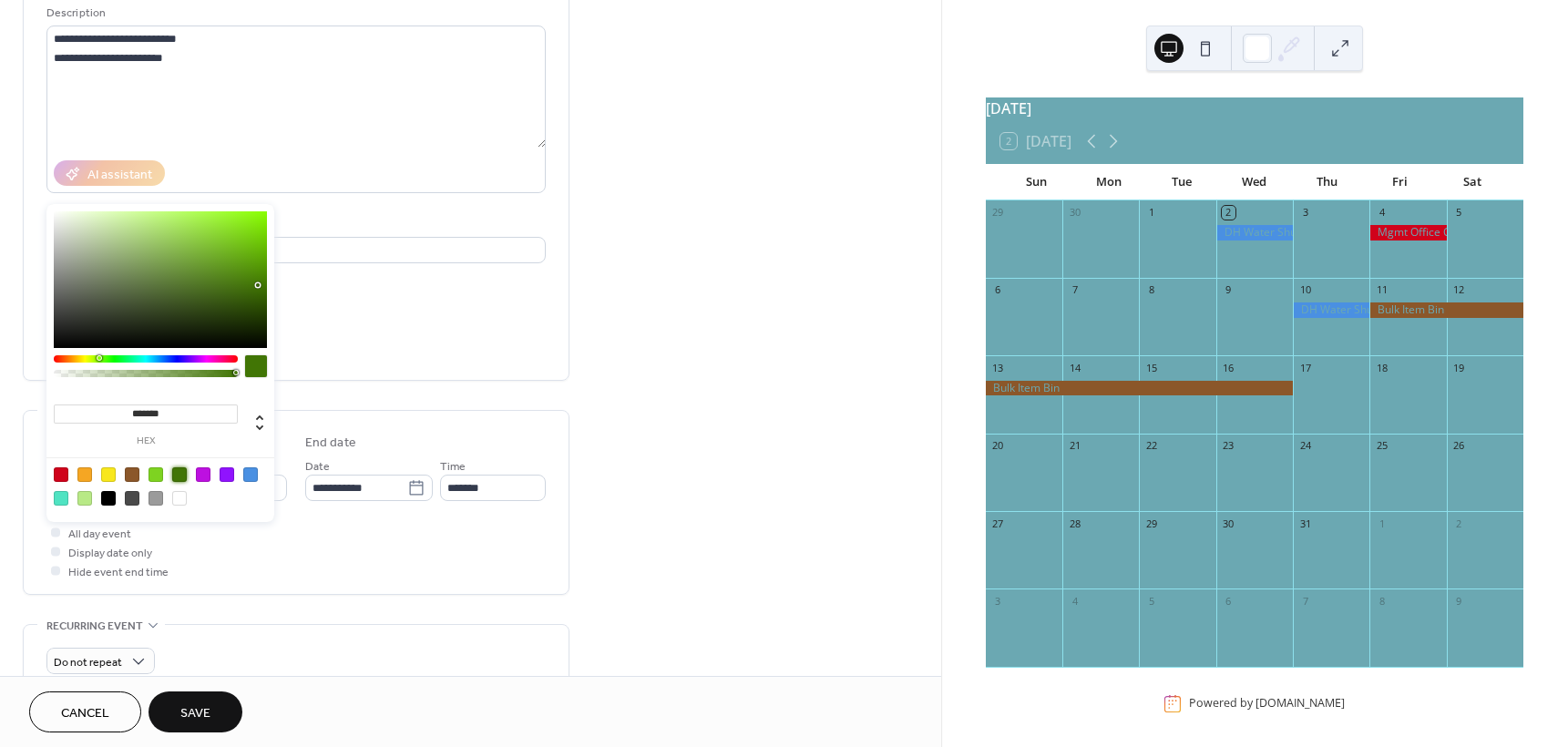 click on "Event Color #417505FF" at bounding box center (296, 342) 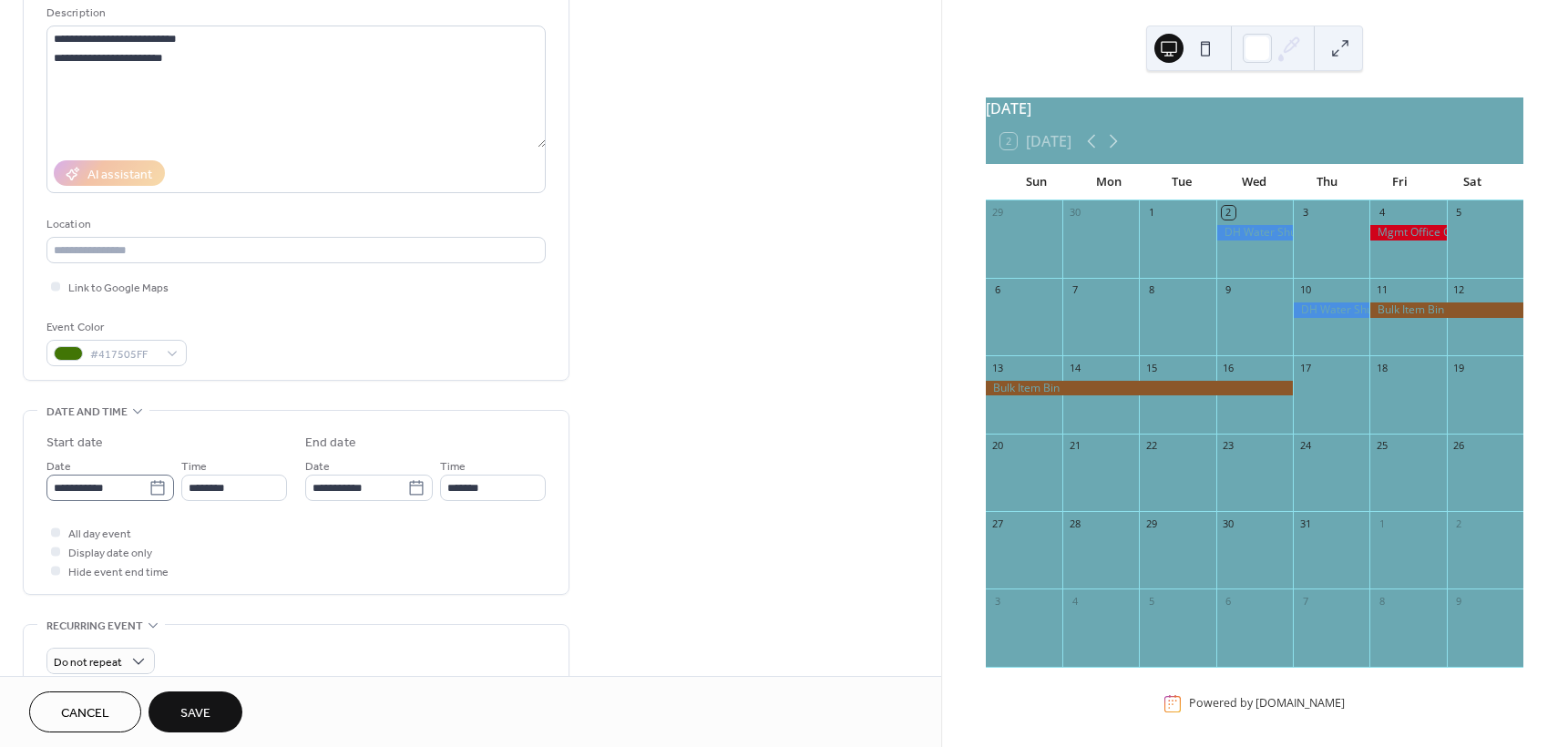 click 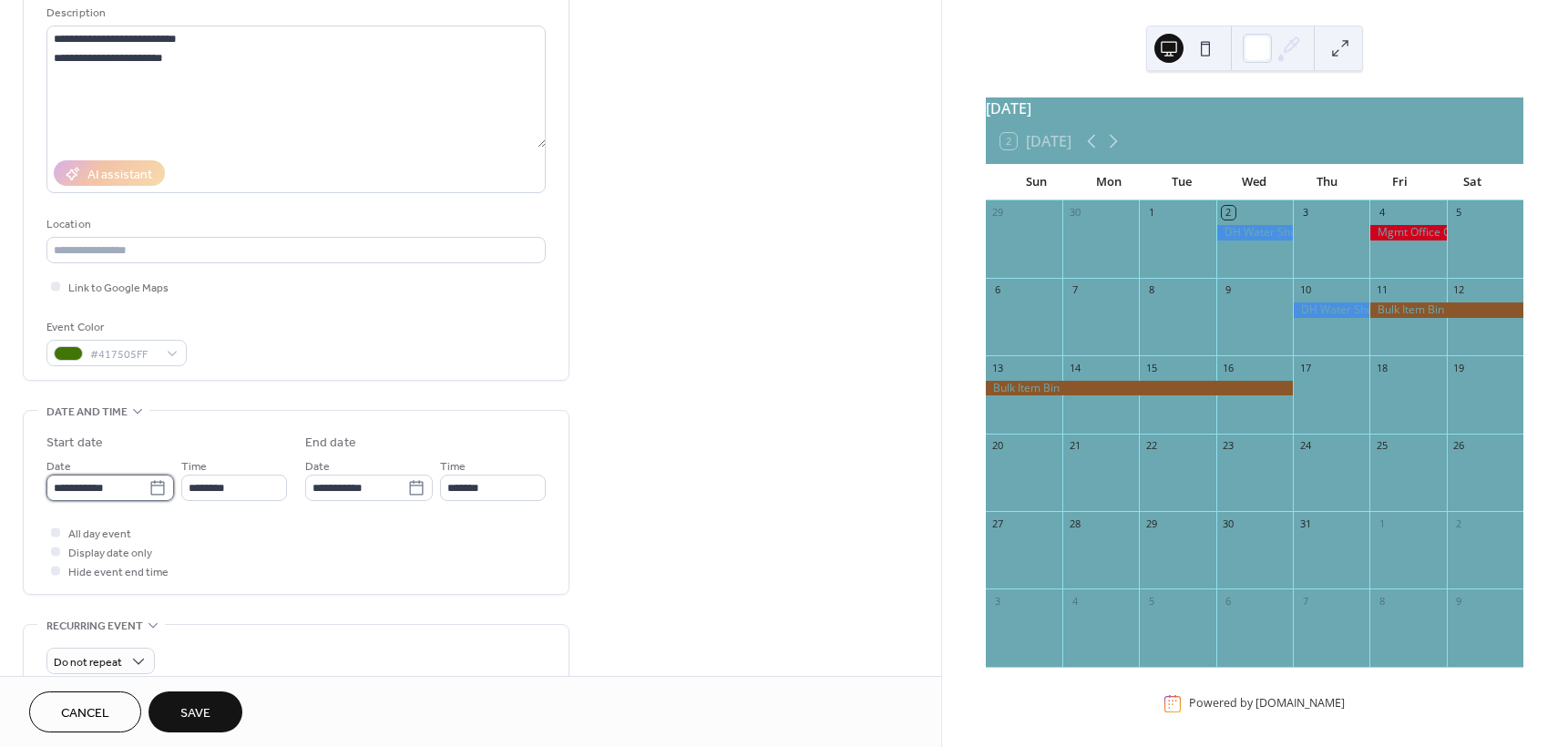 click on "**********" at bounding box center (97, 487) 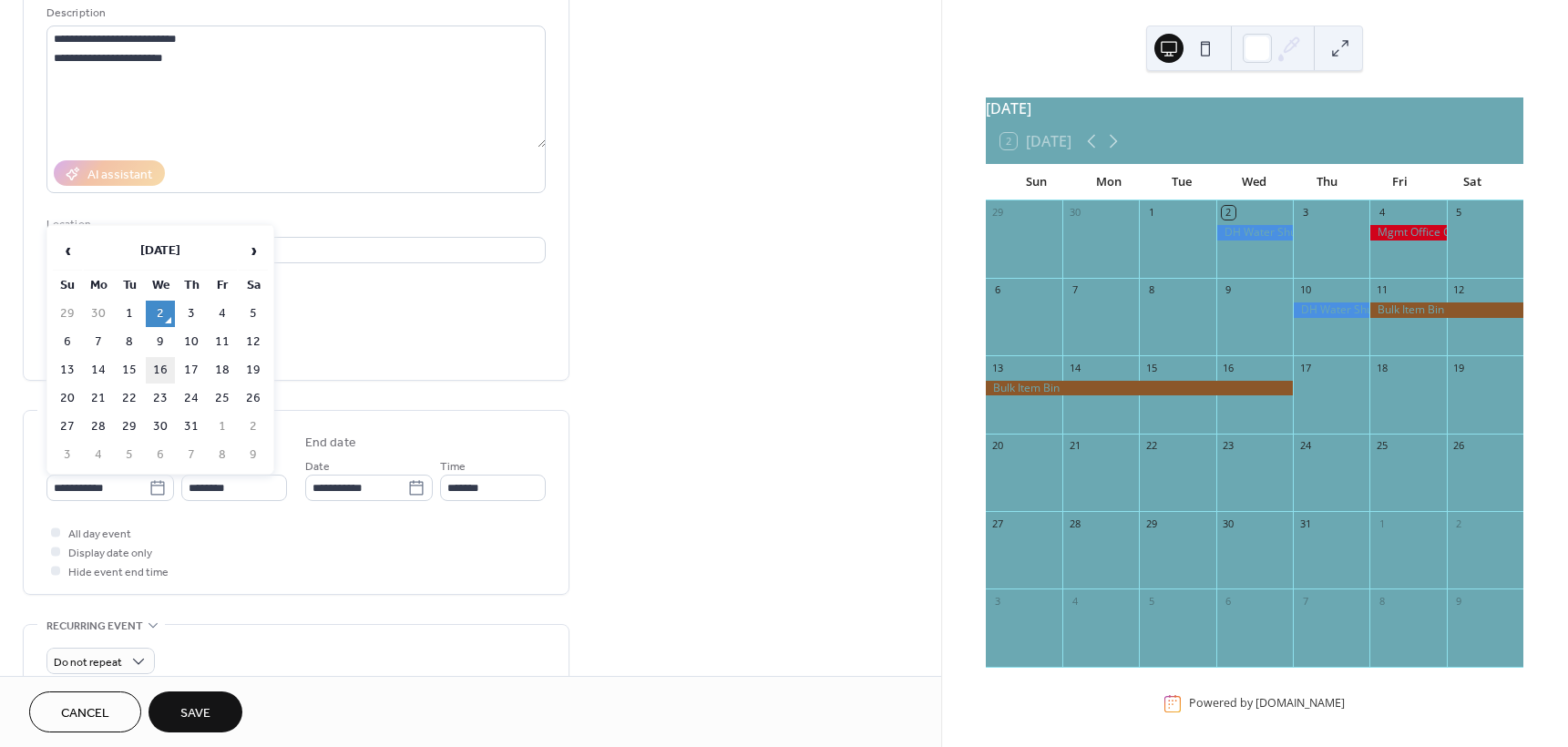 click on "16" at bounding box center (160, 370) 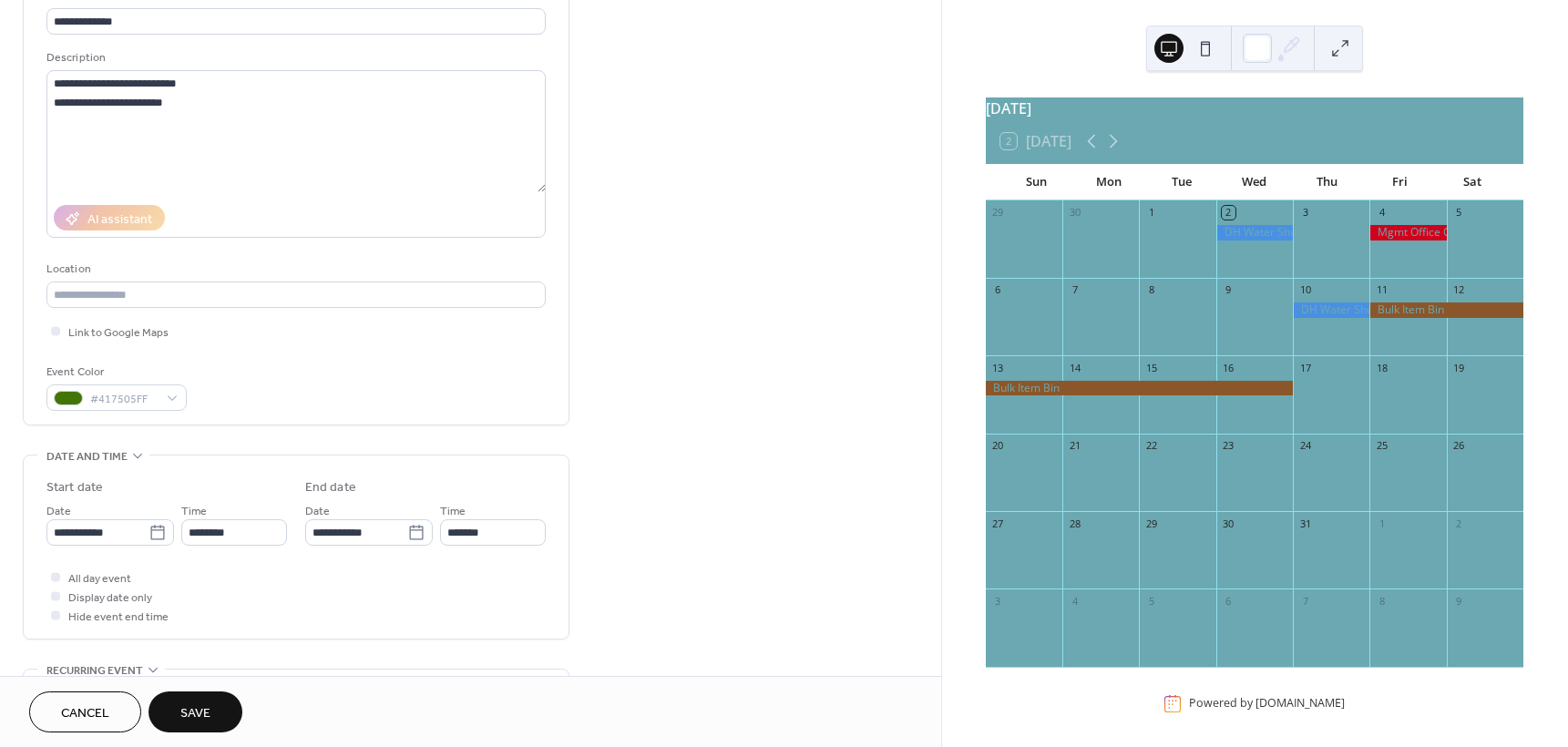 scroll, scrollTop: 182, scrollLeft: 0, axis: vertical 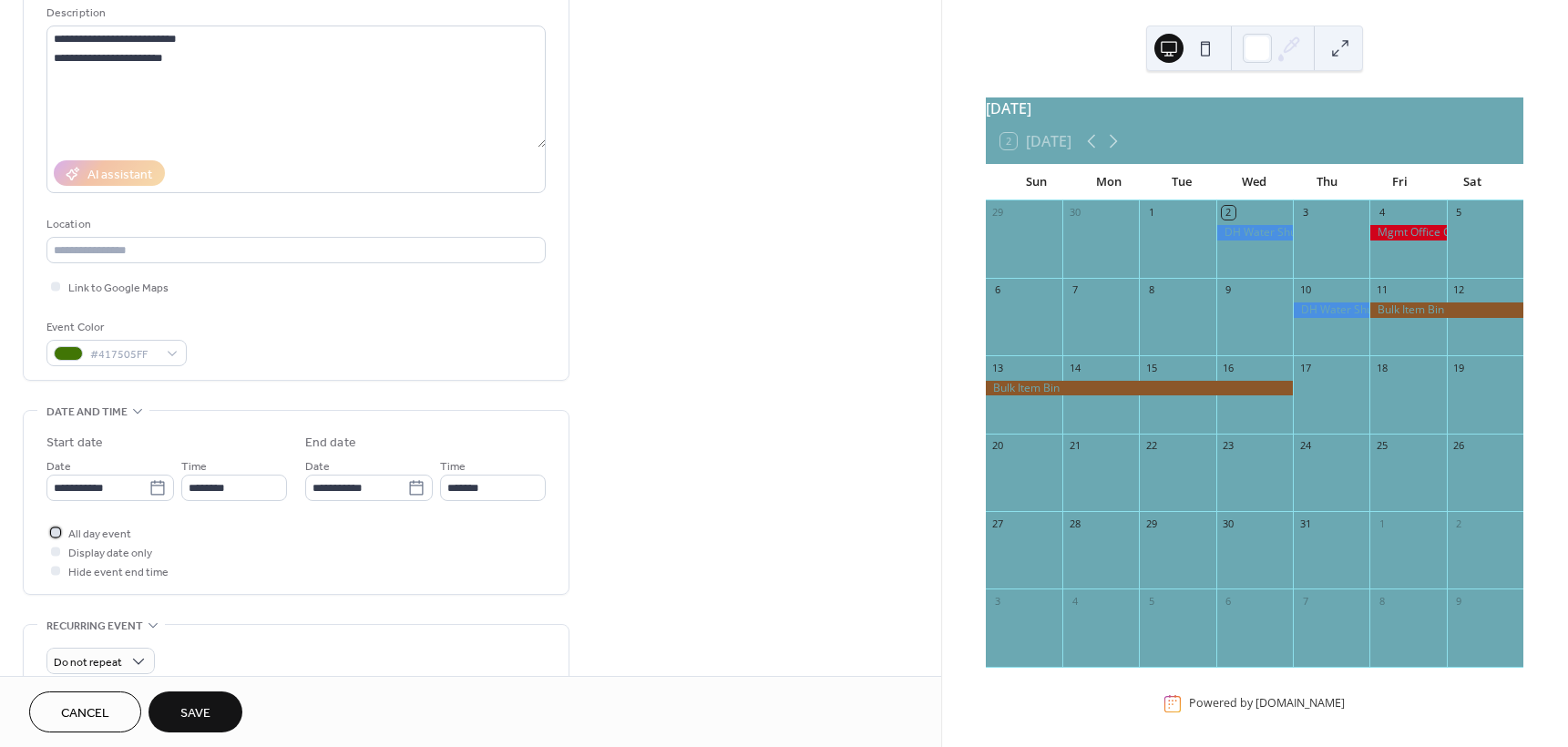 click at bounding box center (56, 532) 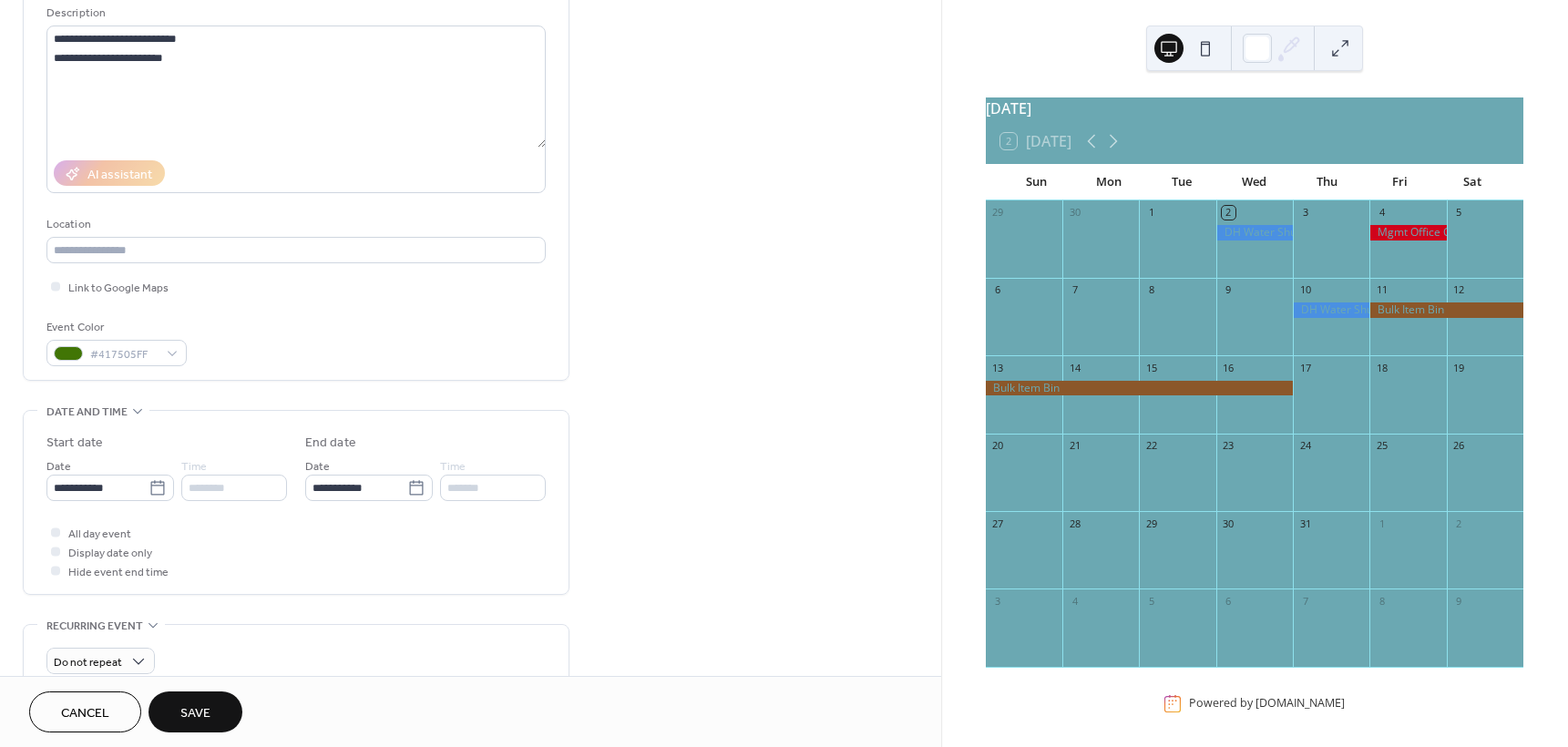 click on "Save" at bounding box center (195, 711) 